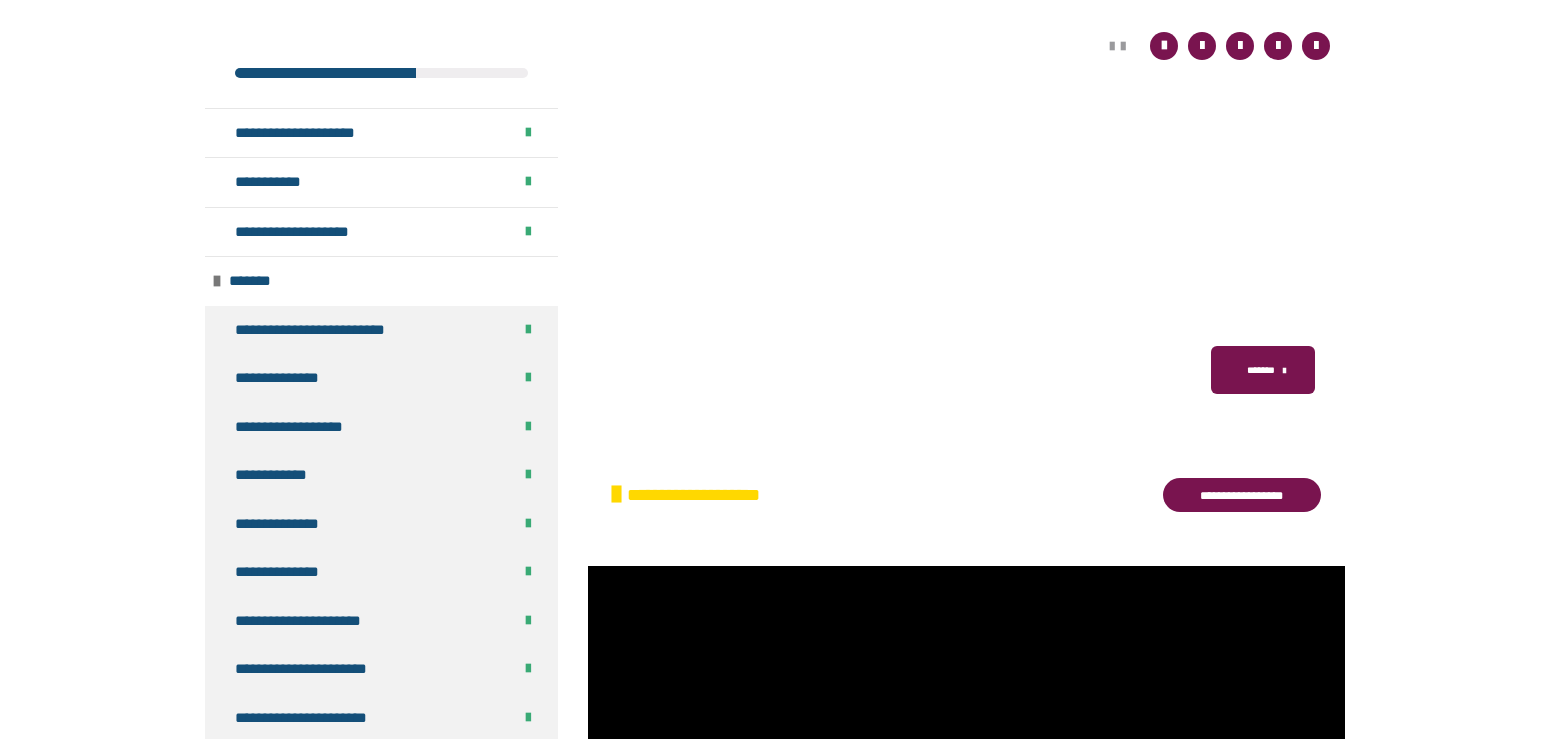 scroll, scrollTop: 414, scrollLeft: 0, axis: vertical 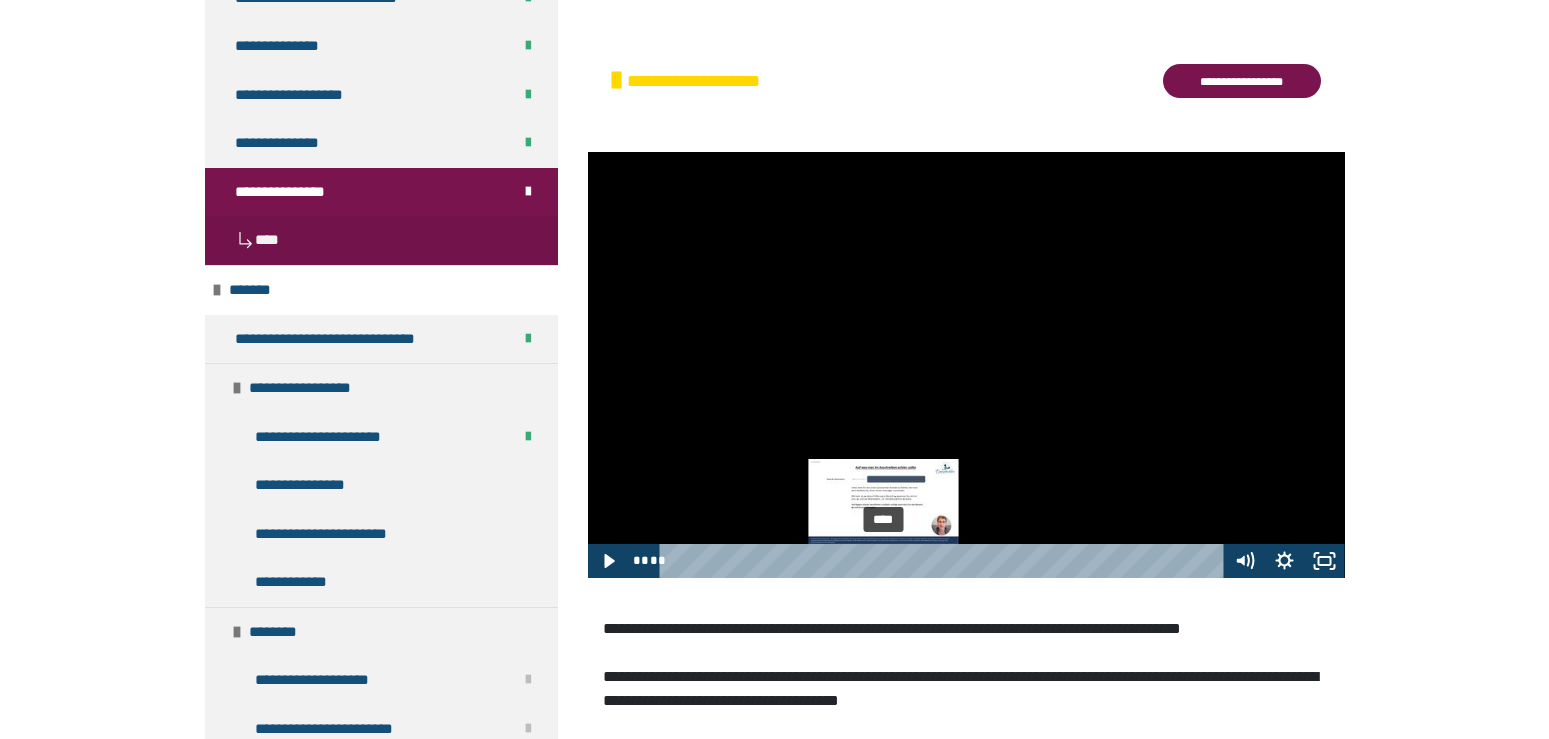 drag, startPoint x: 857, startPoint y: 556, endPoint x: 884, endPoint y: 559, distance: 27.166155 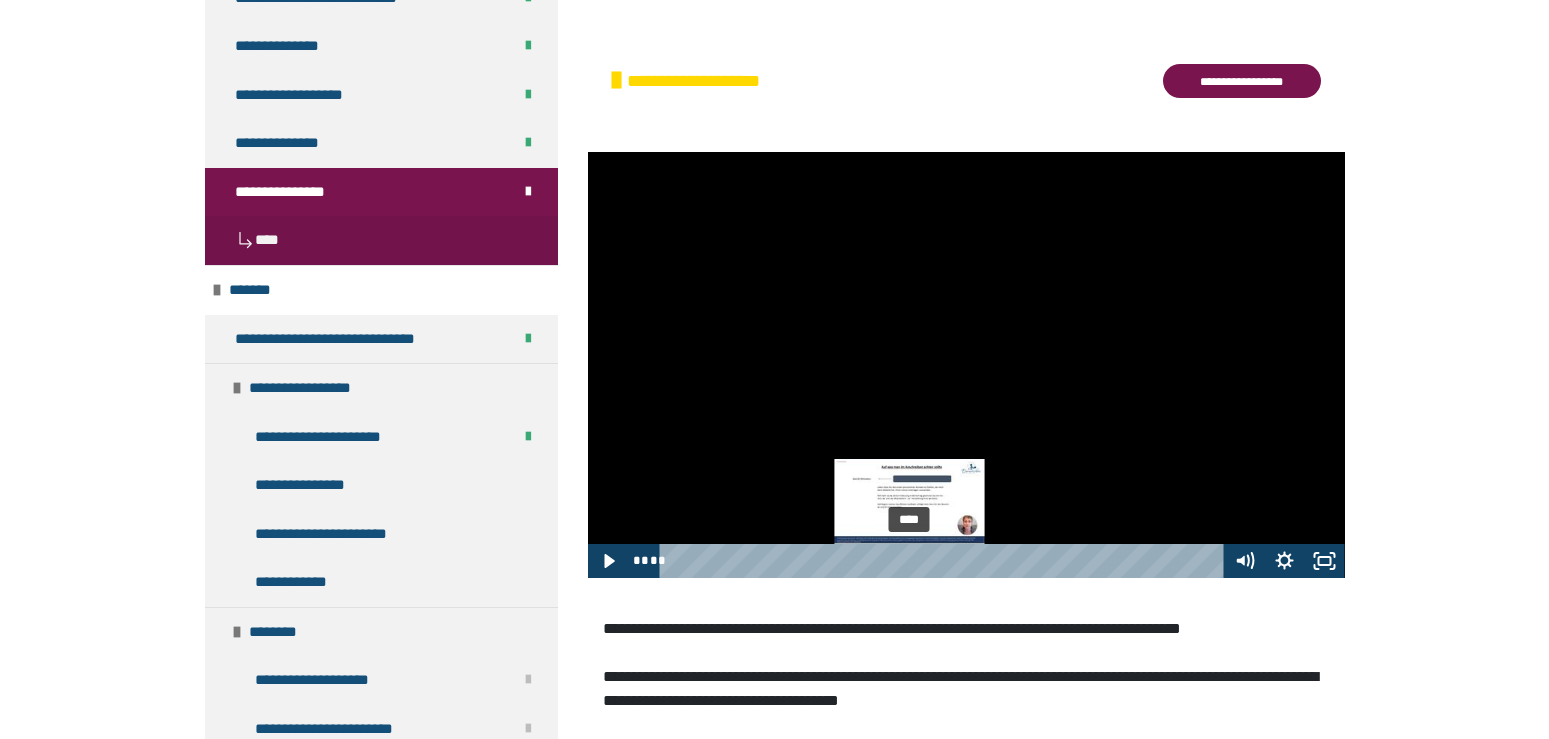 drag, startPoint x: 884, startPoint y: 559, endPoint x: 914, endPoint y: 561, distance: 30.066593 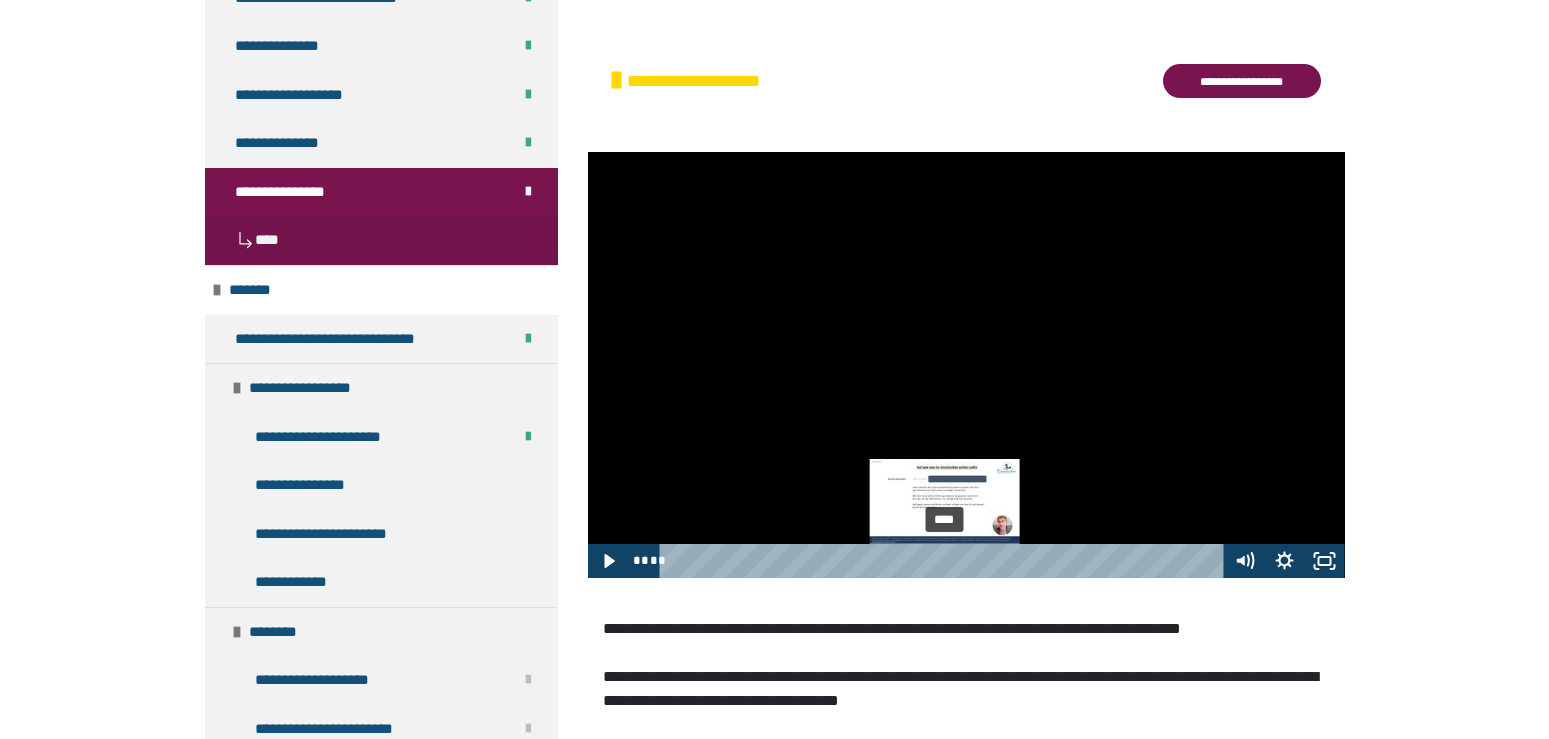 drag, startPoint x: 914, startPoint y: 561, endPoint x: 948, endPoint y: 562, distance: 34.0147 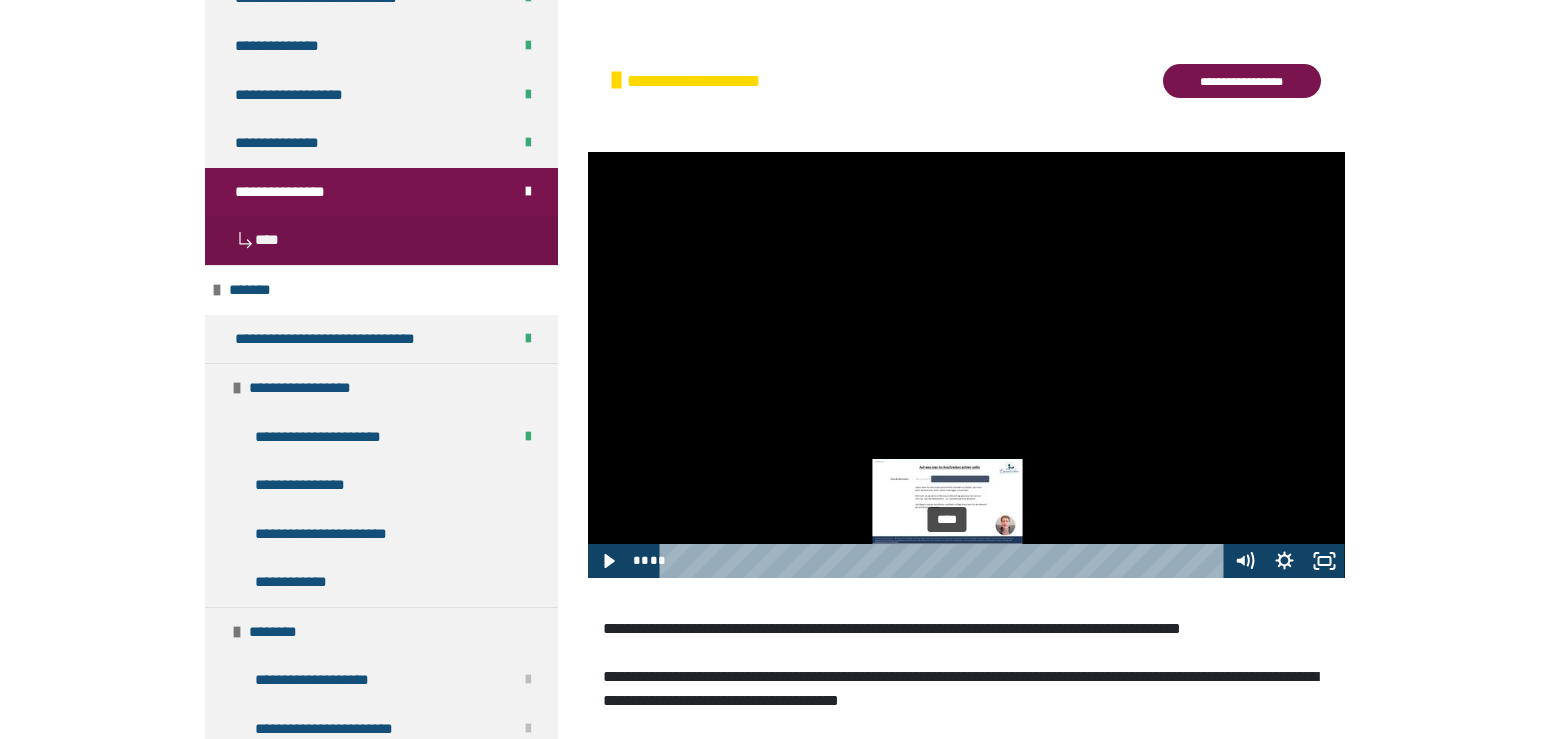 drag, startPoint x: 948, startPoint y: 562, endPoint x: 975, endPoint y: 562, distance: 27 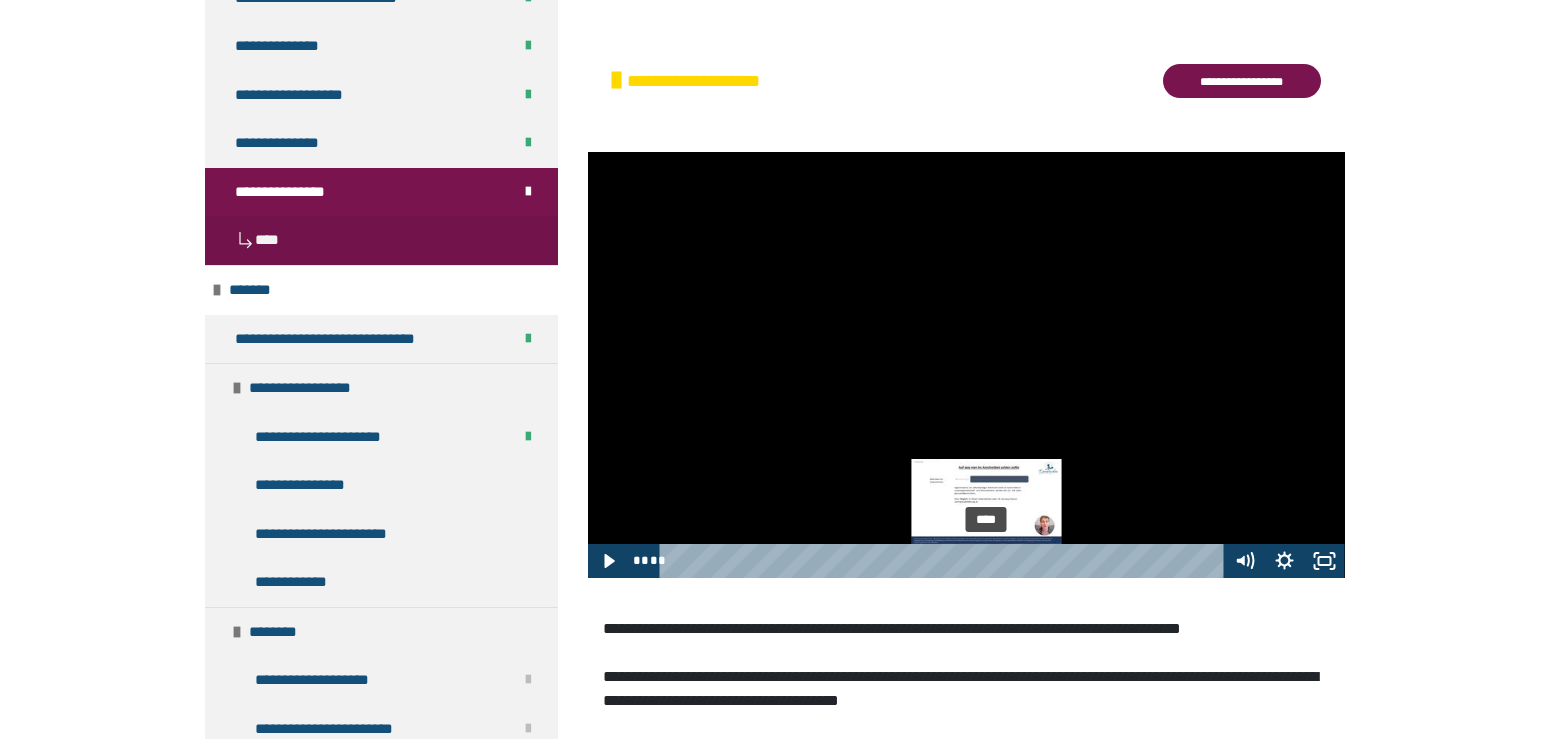 drag, startPoint x: 975, startPoint y: 562, endPoint x: 1011, endPoint y: 562, distance: 36 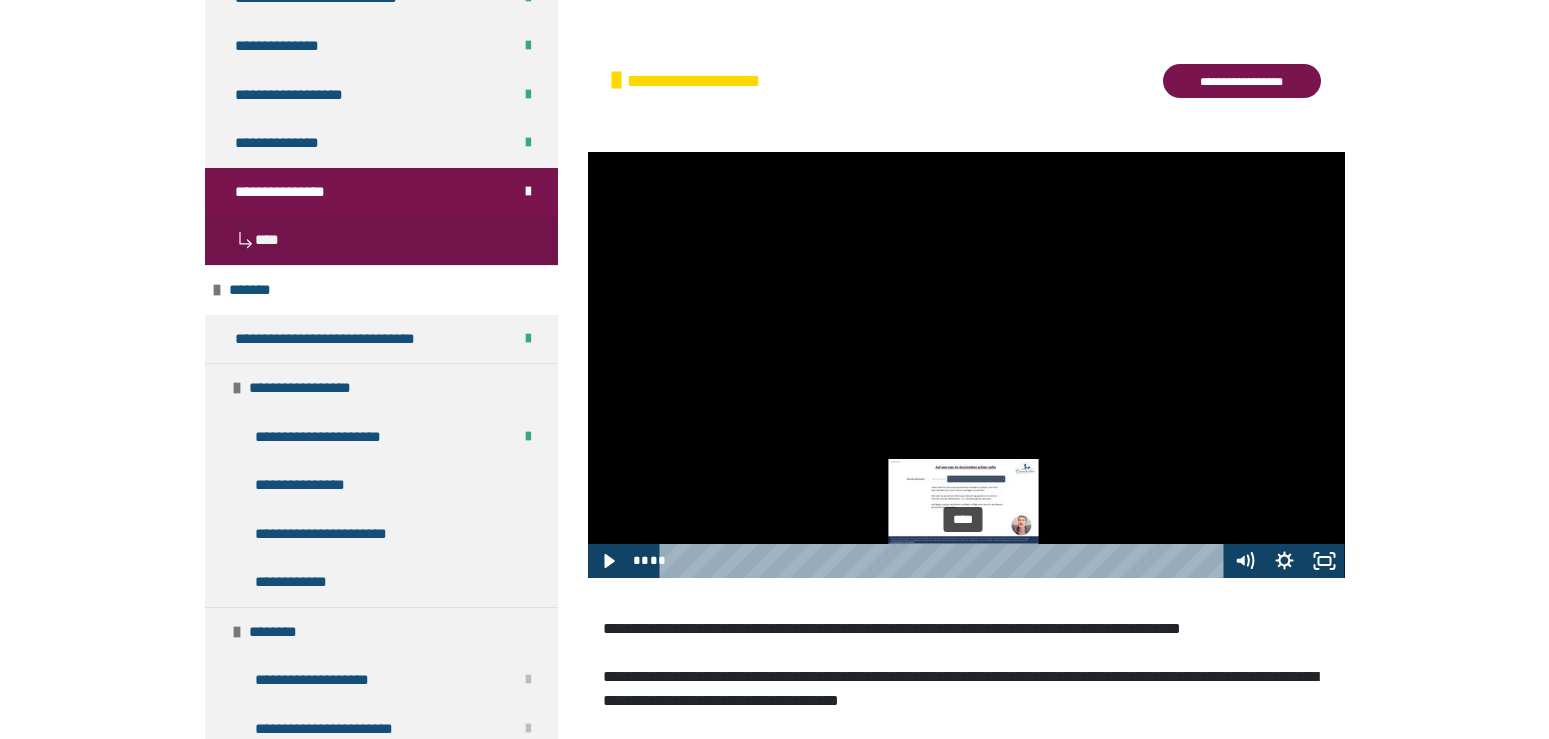 drag, startPoint x: 1011, startPoint y: 562, endPoint x: 963, endPoint y: 565, distance: 48.09366 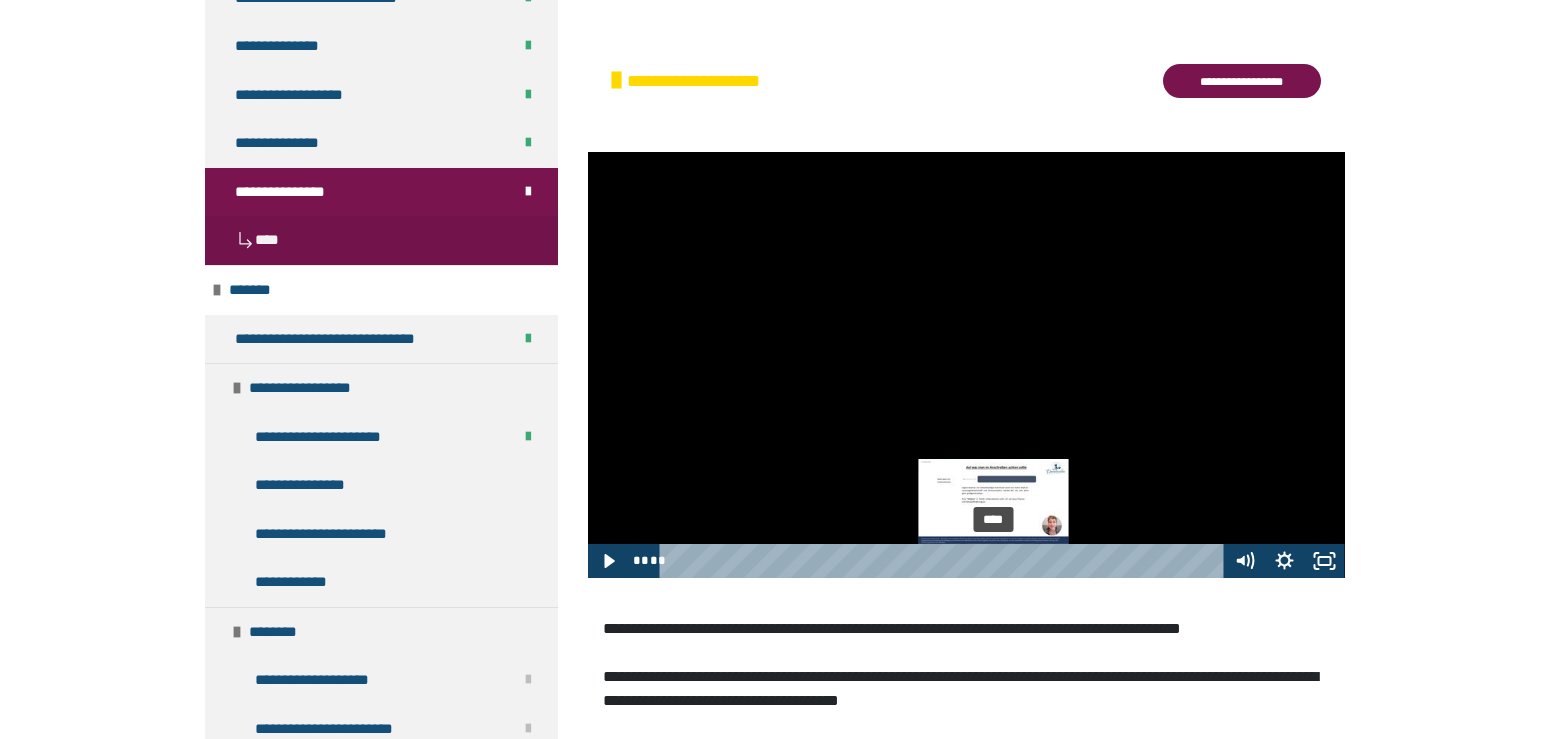 drag, startPoint x: 963, startPoint y: 565, endPoint x: 994, endPoint y: 565, distance: 31 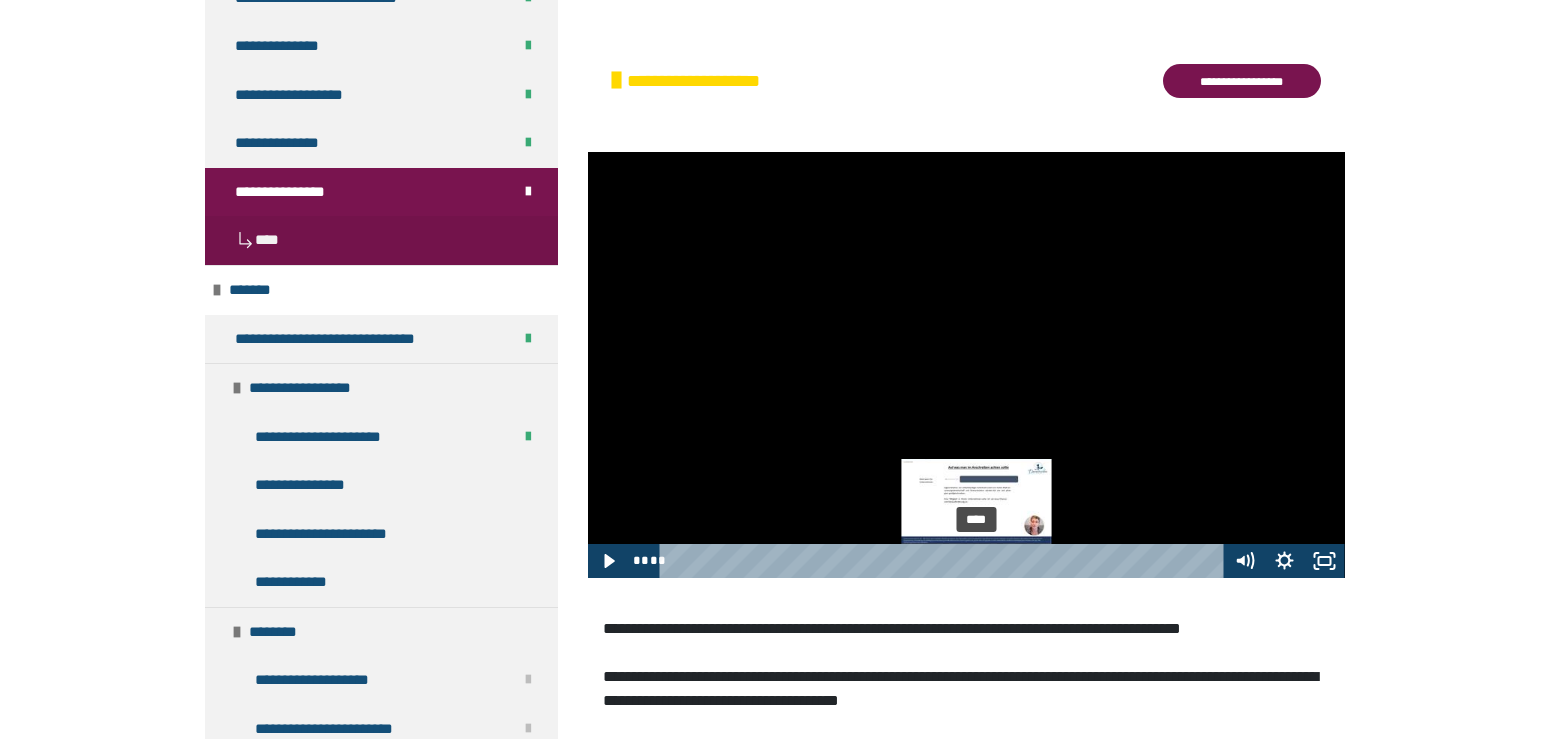 drag, startPoint x: 996, startPoint y: 562, endPoint x: 977, endPoint y: 562, distance: 19 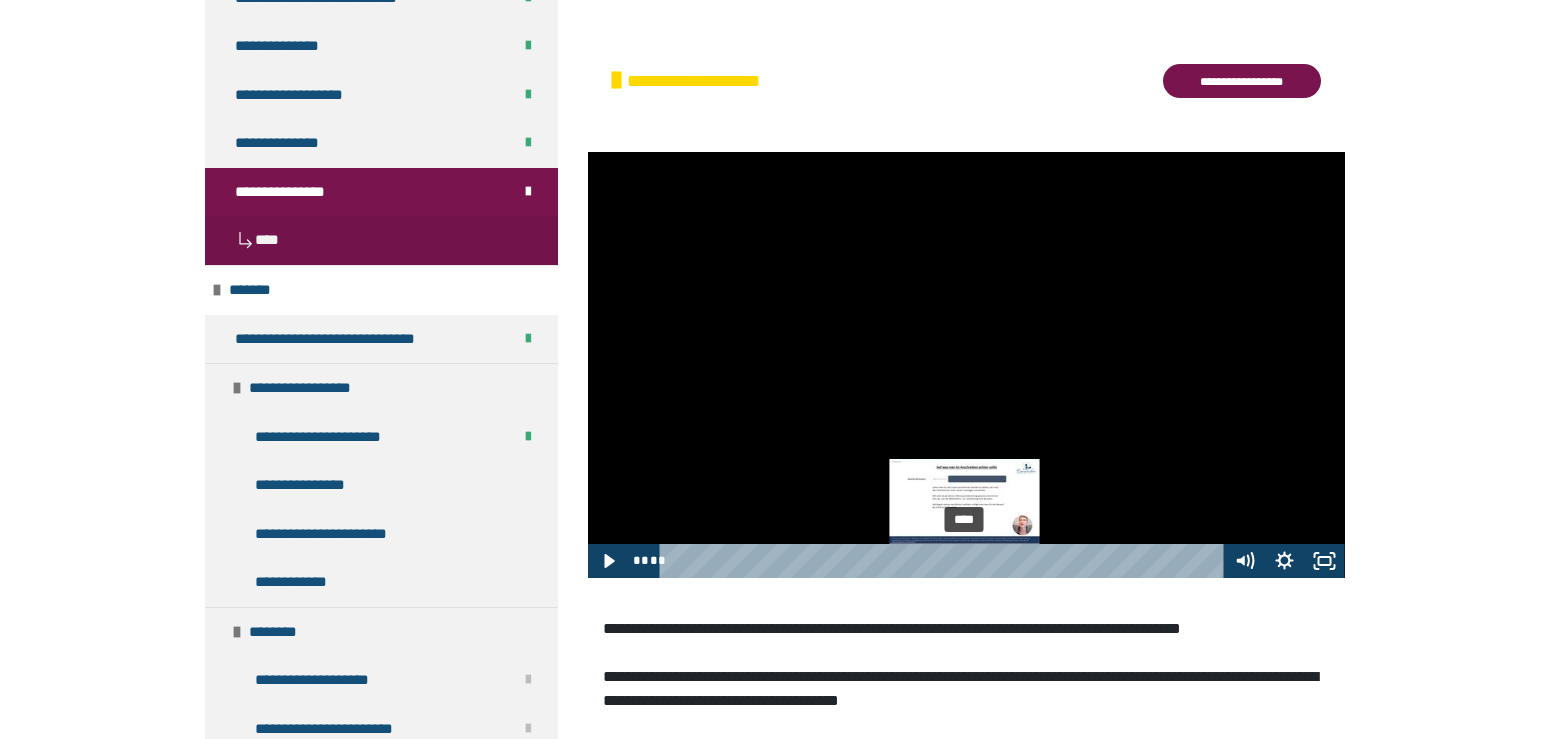 drag, startPoint x: 977, startPoint y: 562, endPoint x: 965, endPoint y: 565, distance: 12.369317 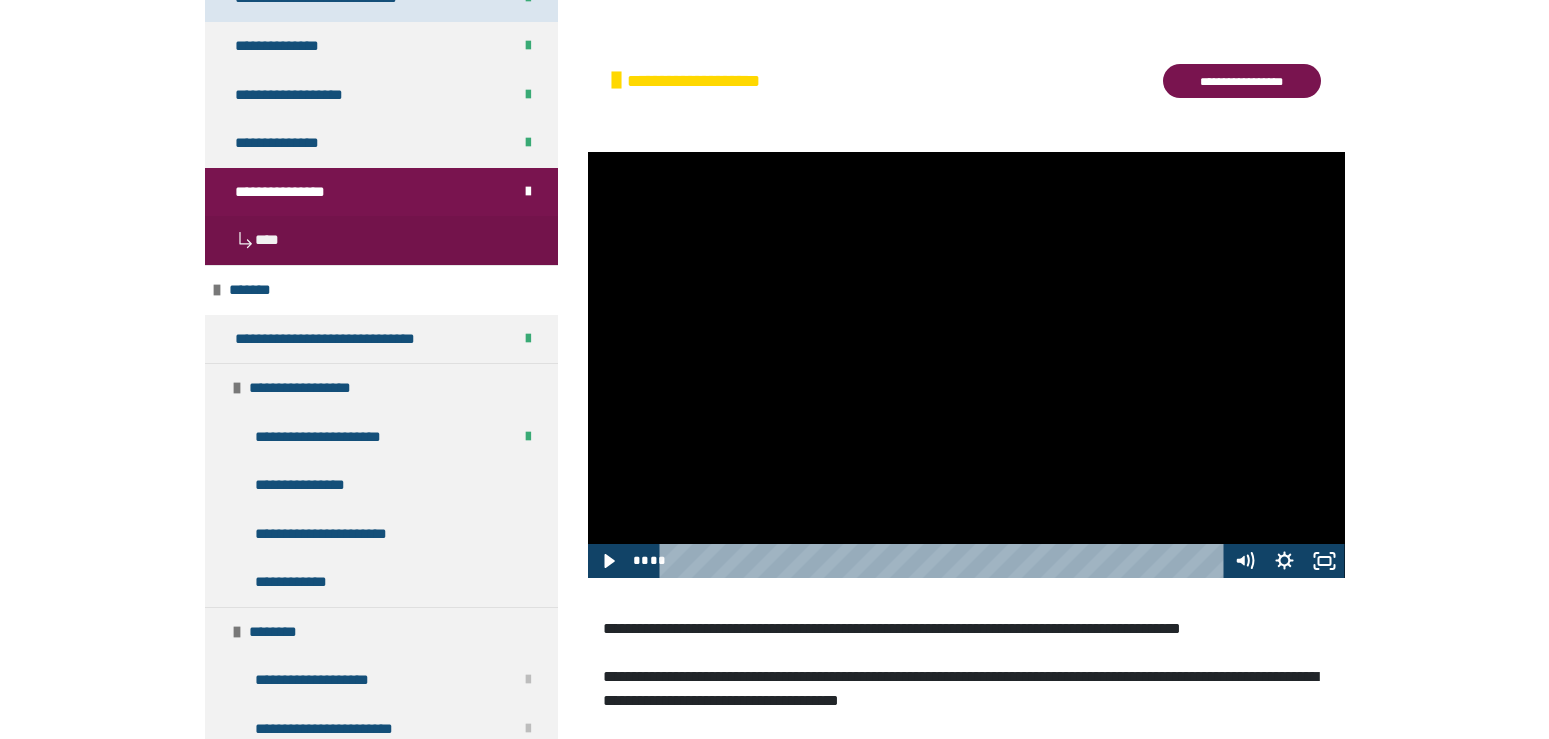 click on "**********" at bounding box center (333, -2) 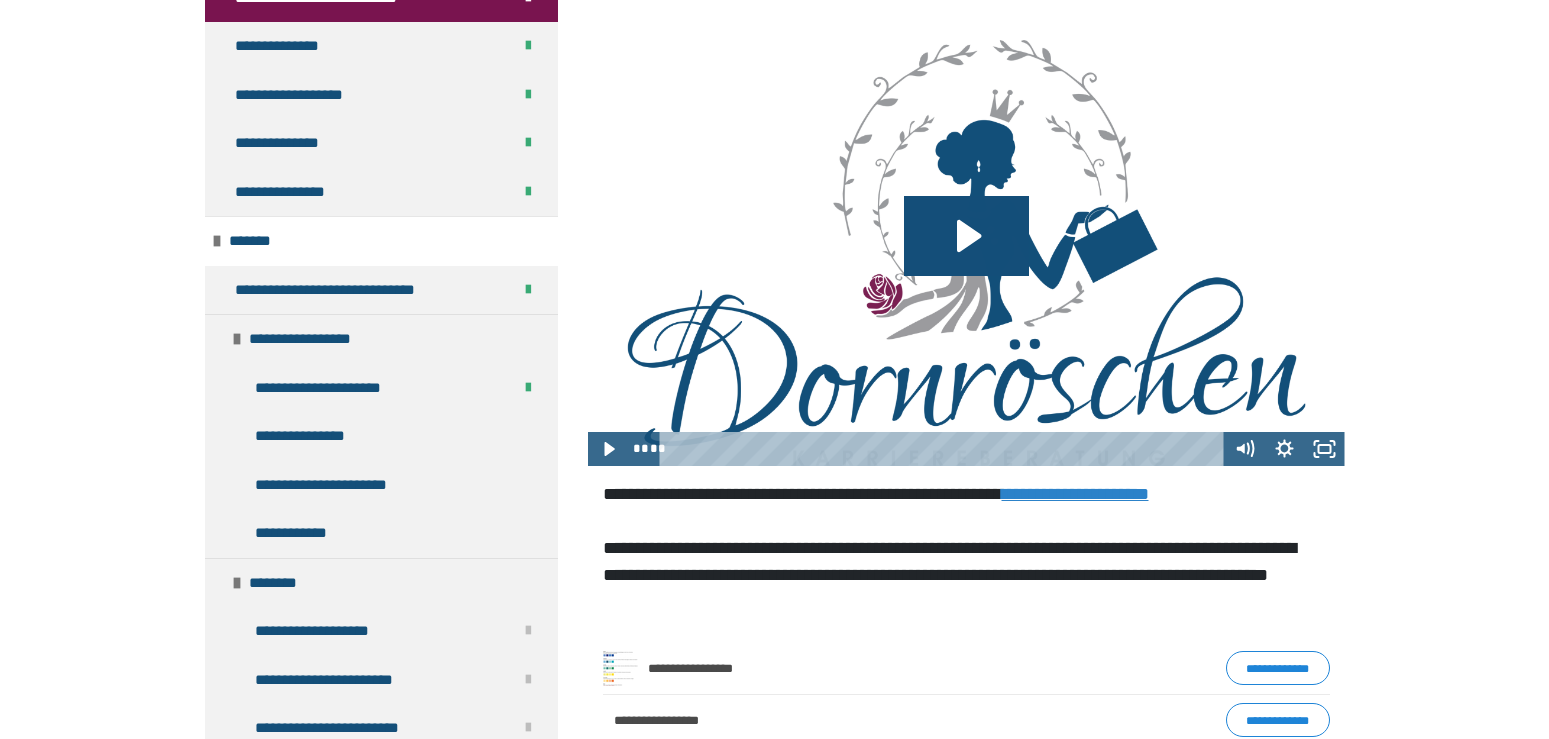 click on "**********" at bounding box center [774, 288] 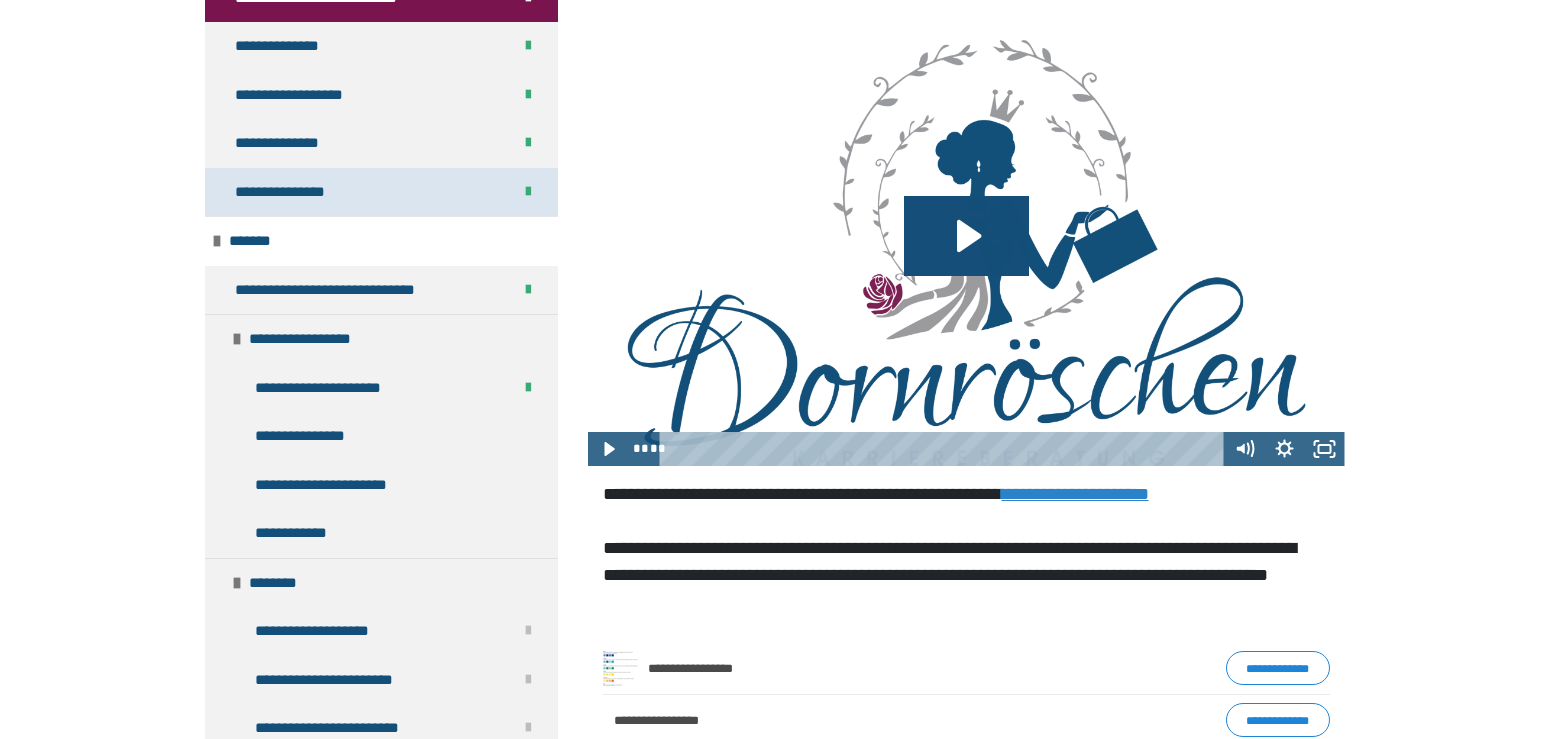 click on "**********" at bounding box center (294, 192) 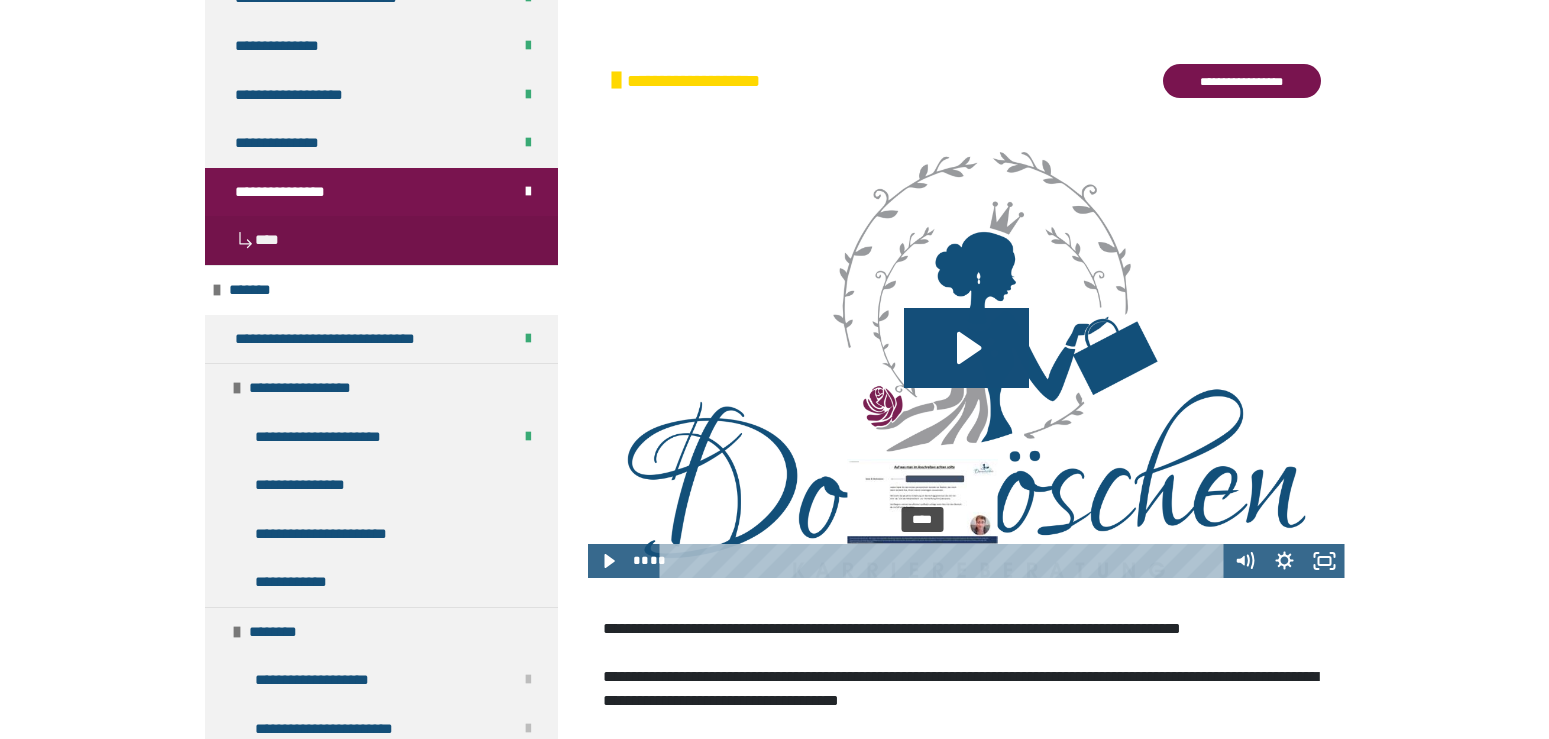 click on "****" at bounding box center [944, 561] 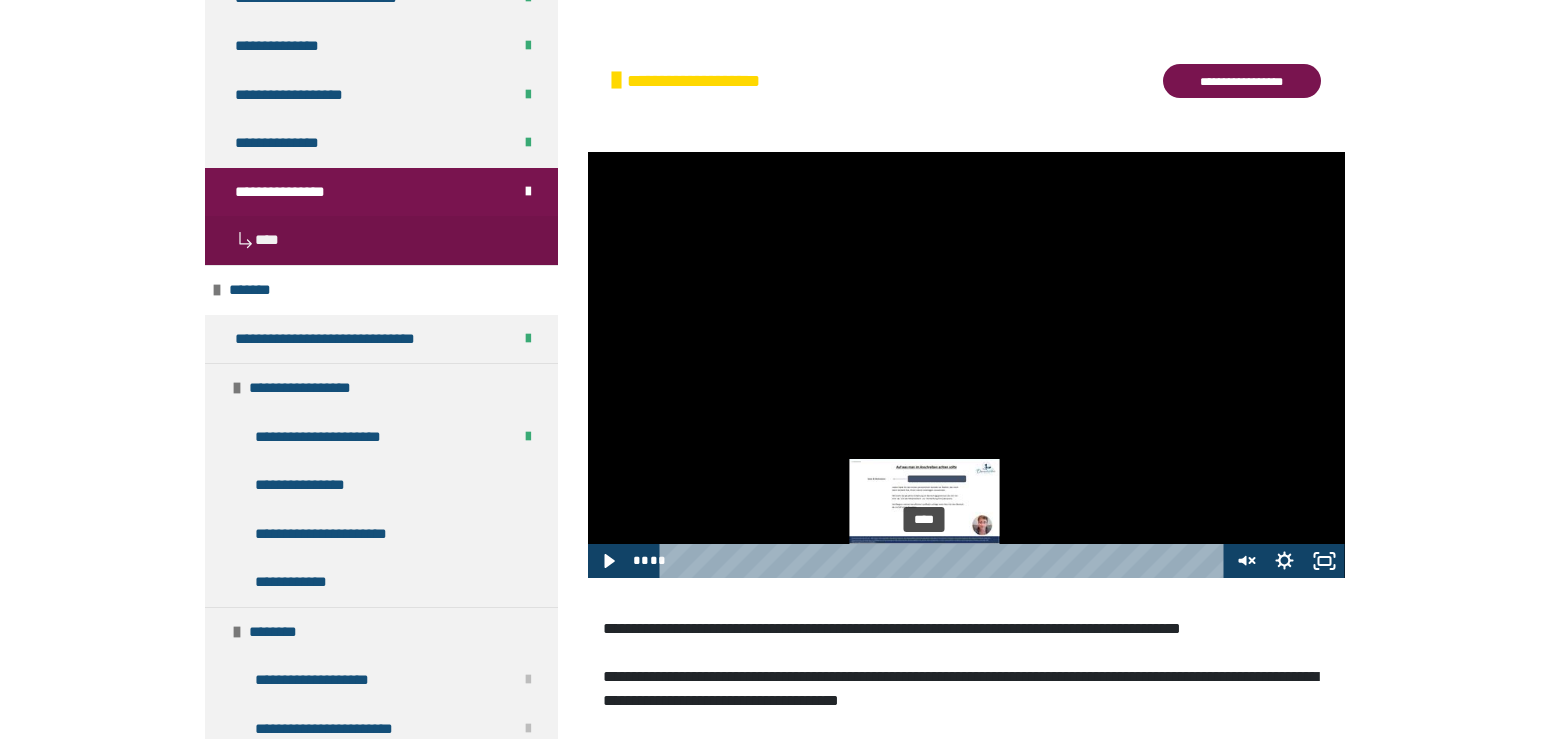 click at bounding box center [924, 560] 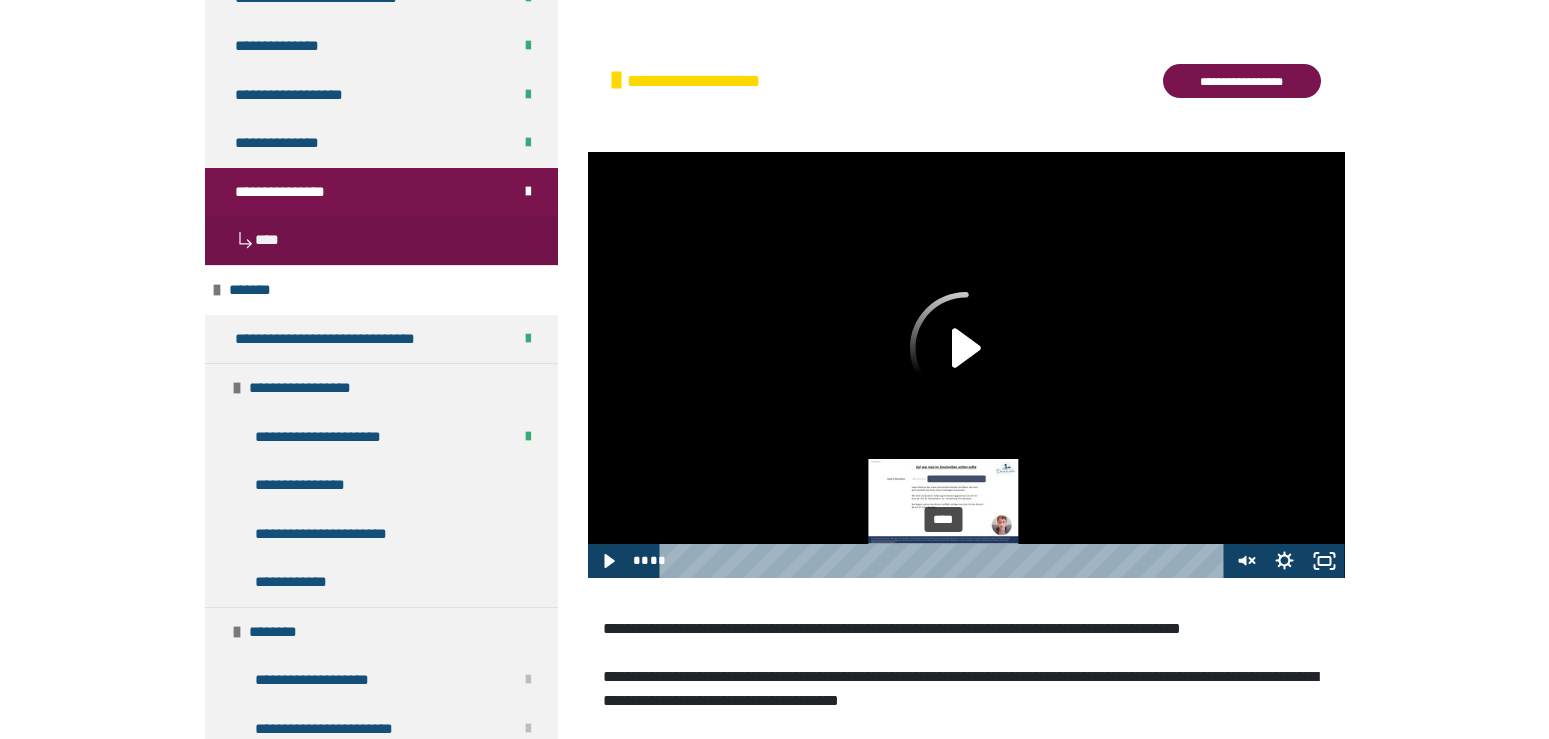 click on "****" at bounding box center [944, 561] 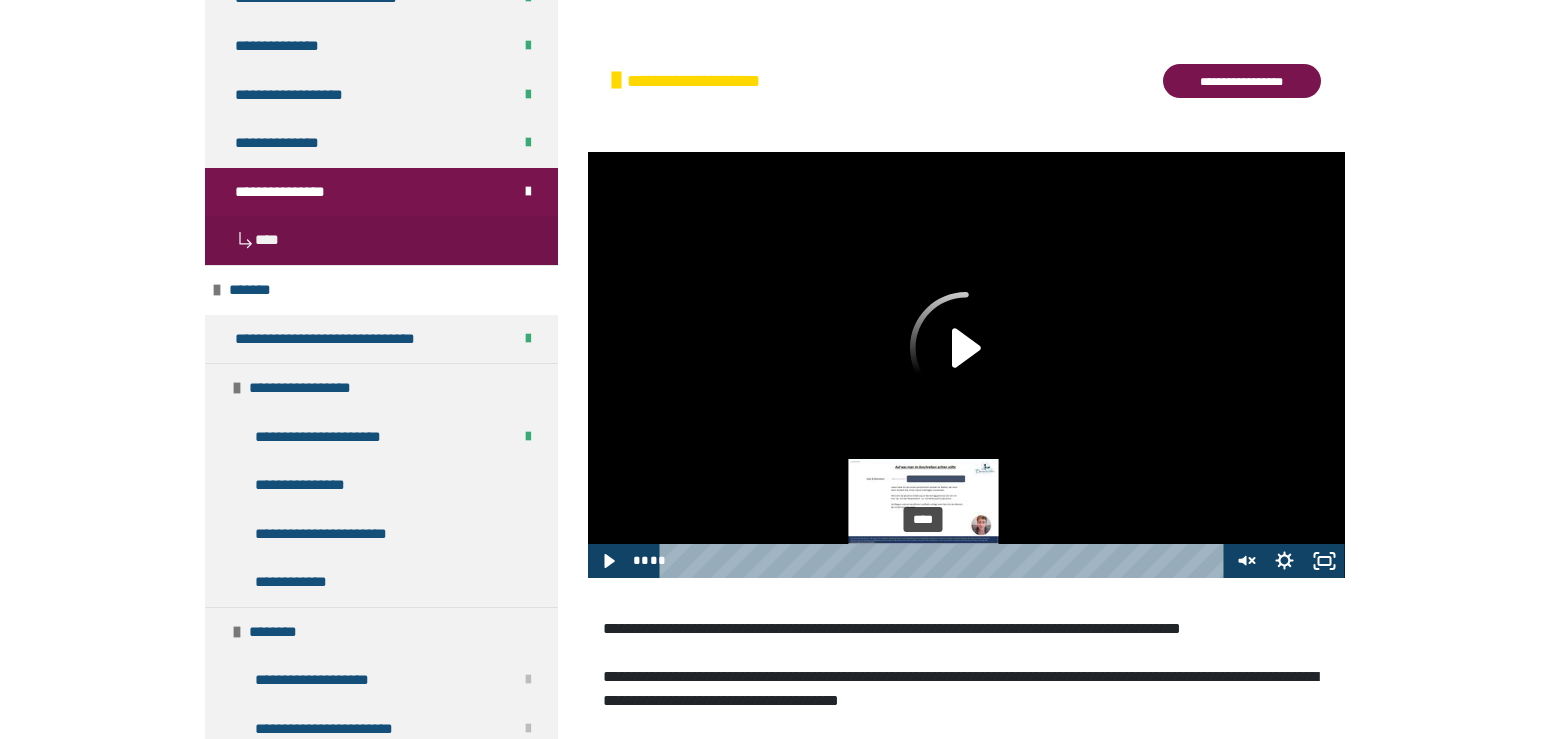 click on "****" at bounding box center [944, 561] 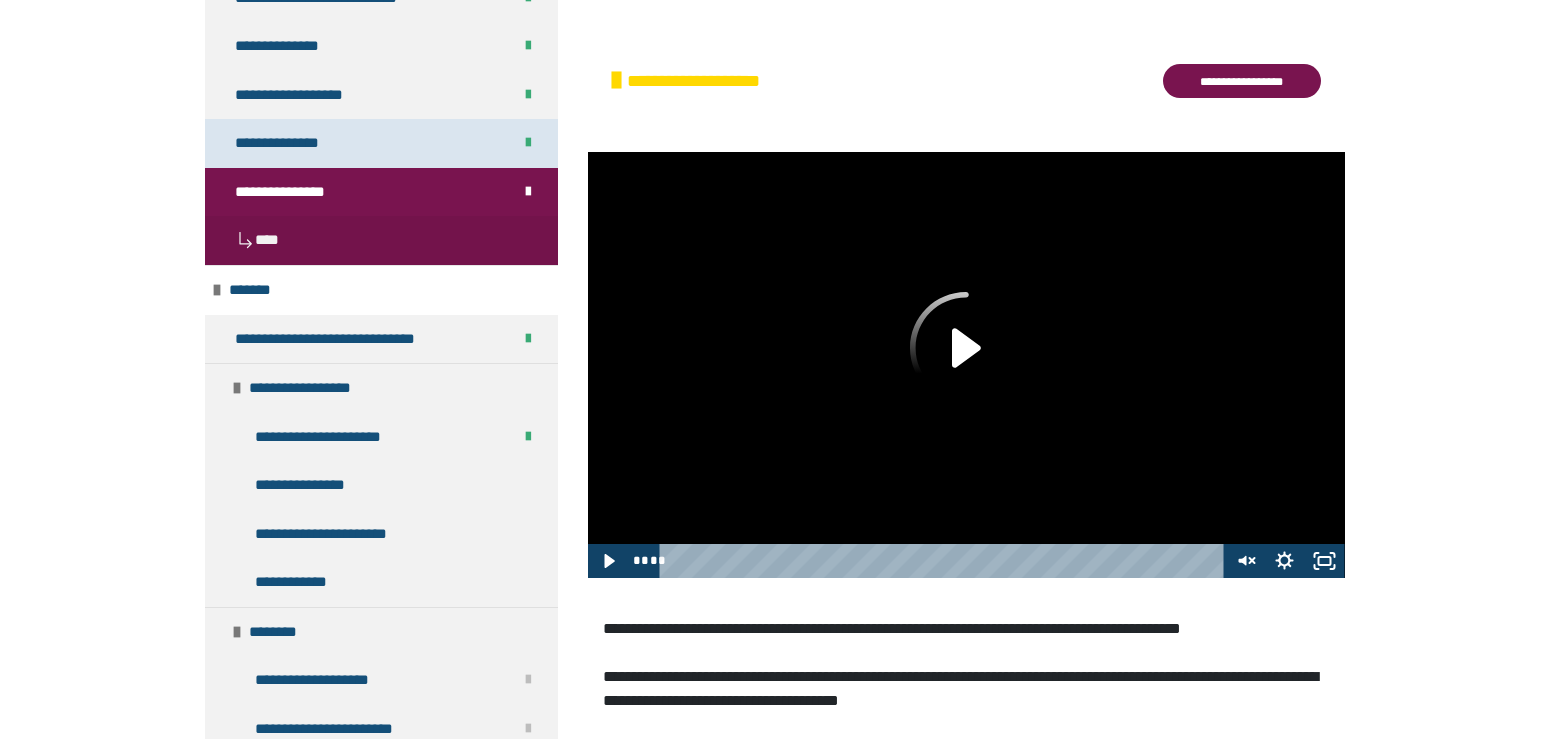 click on "**********" at bounding box center [381, 143] 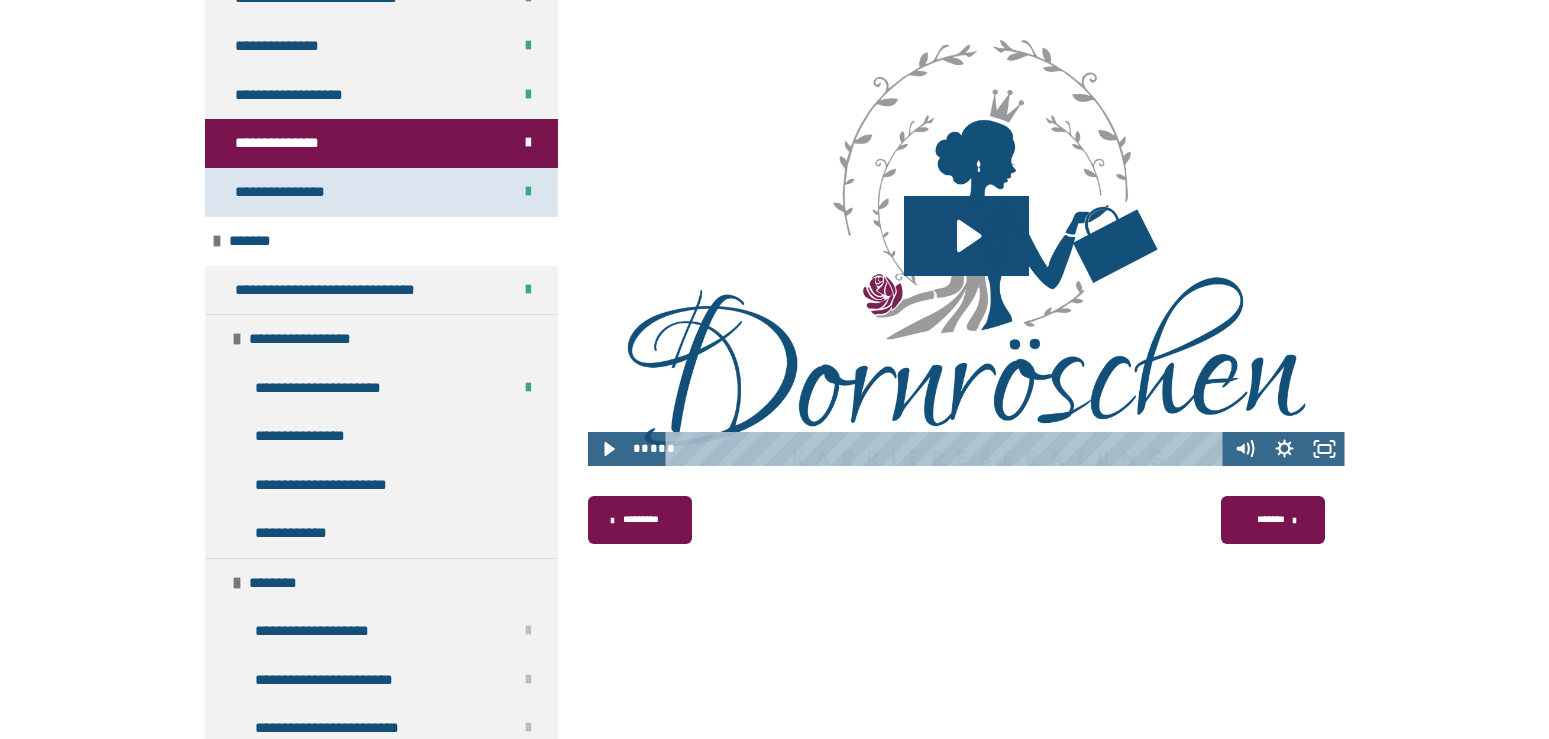 click on "**********" at bounding box center [381, 192] 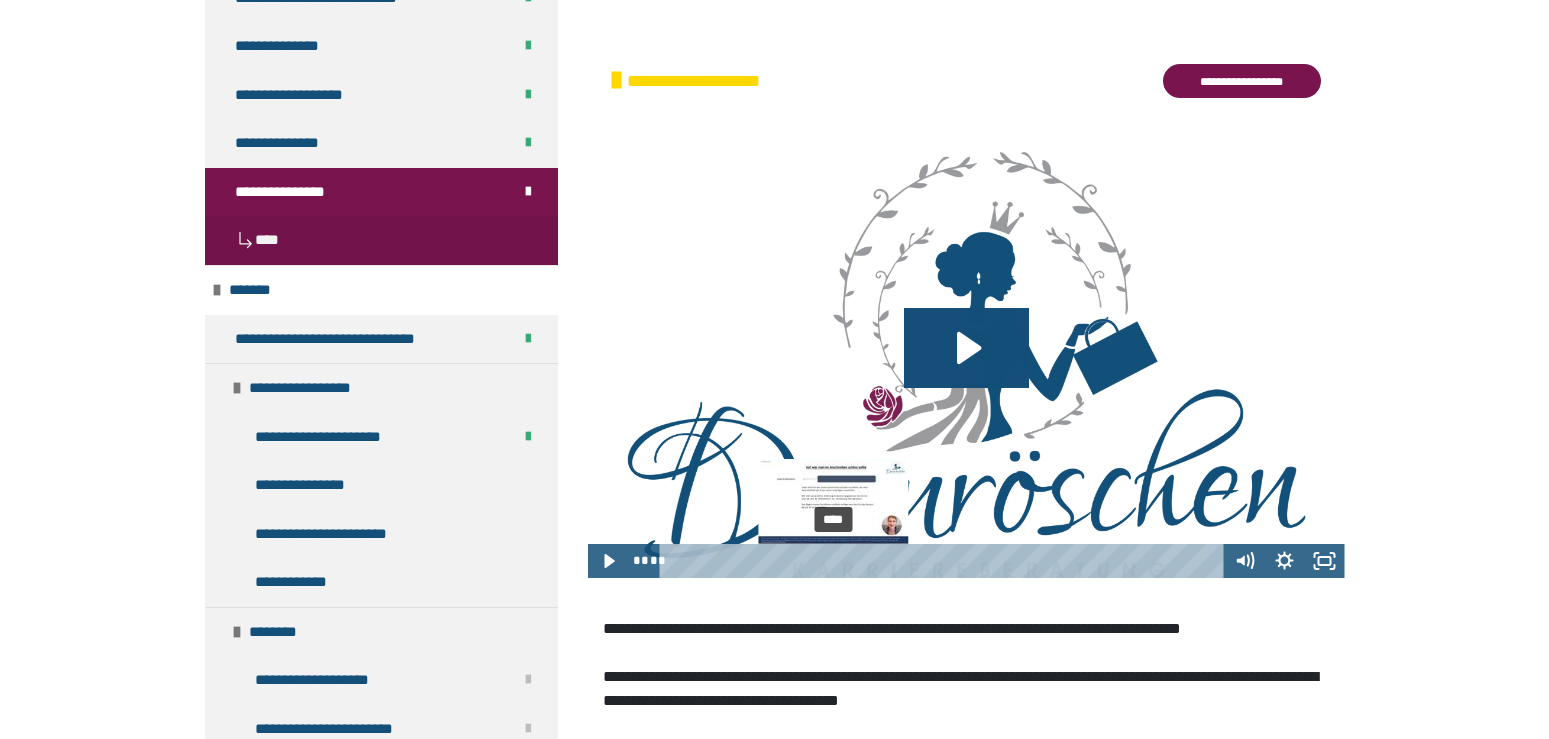 click on "****" at bounding box center (944, 561) 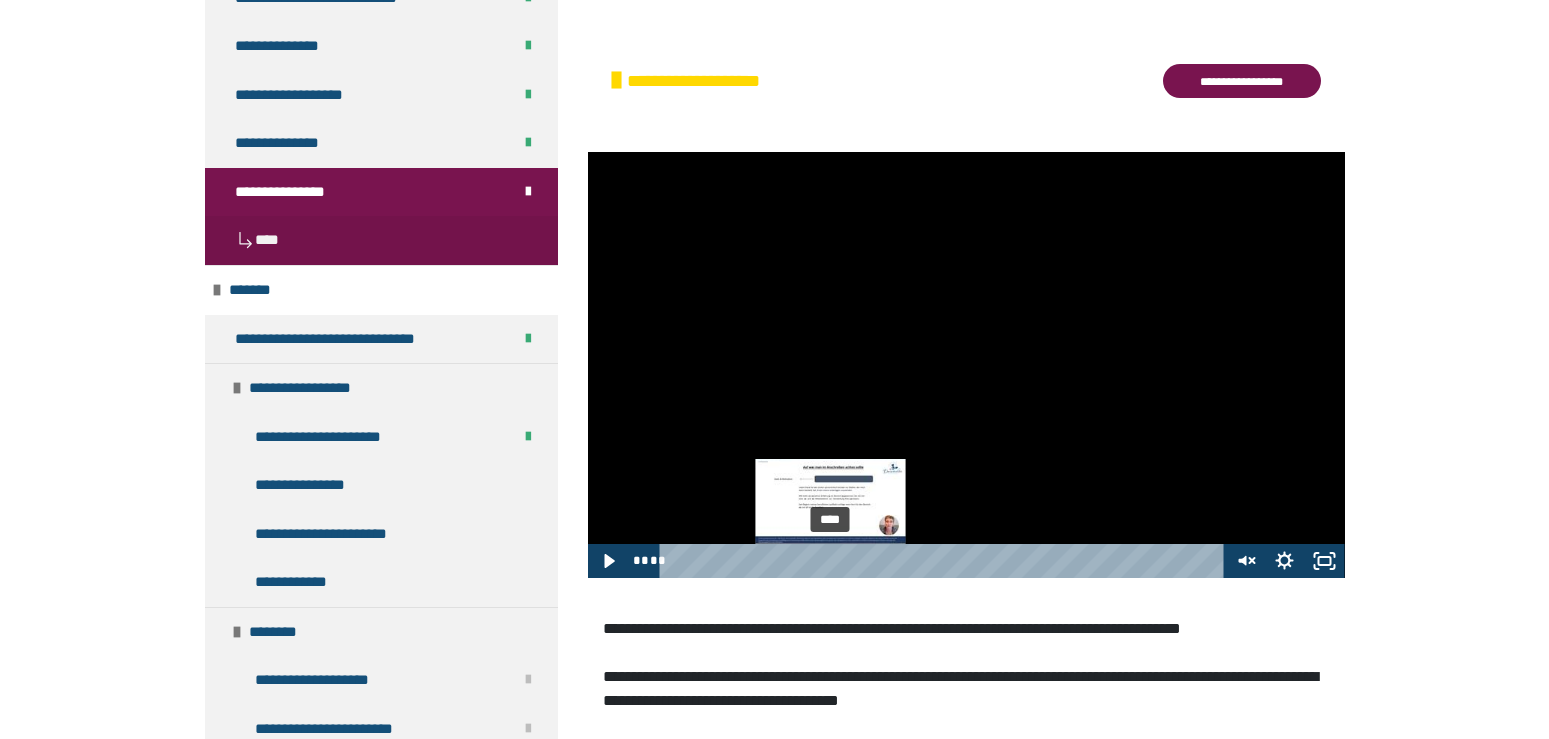 click at bounding box center [830, 560] 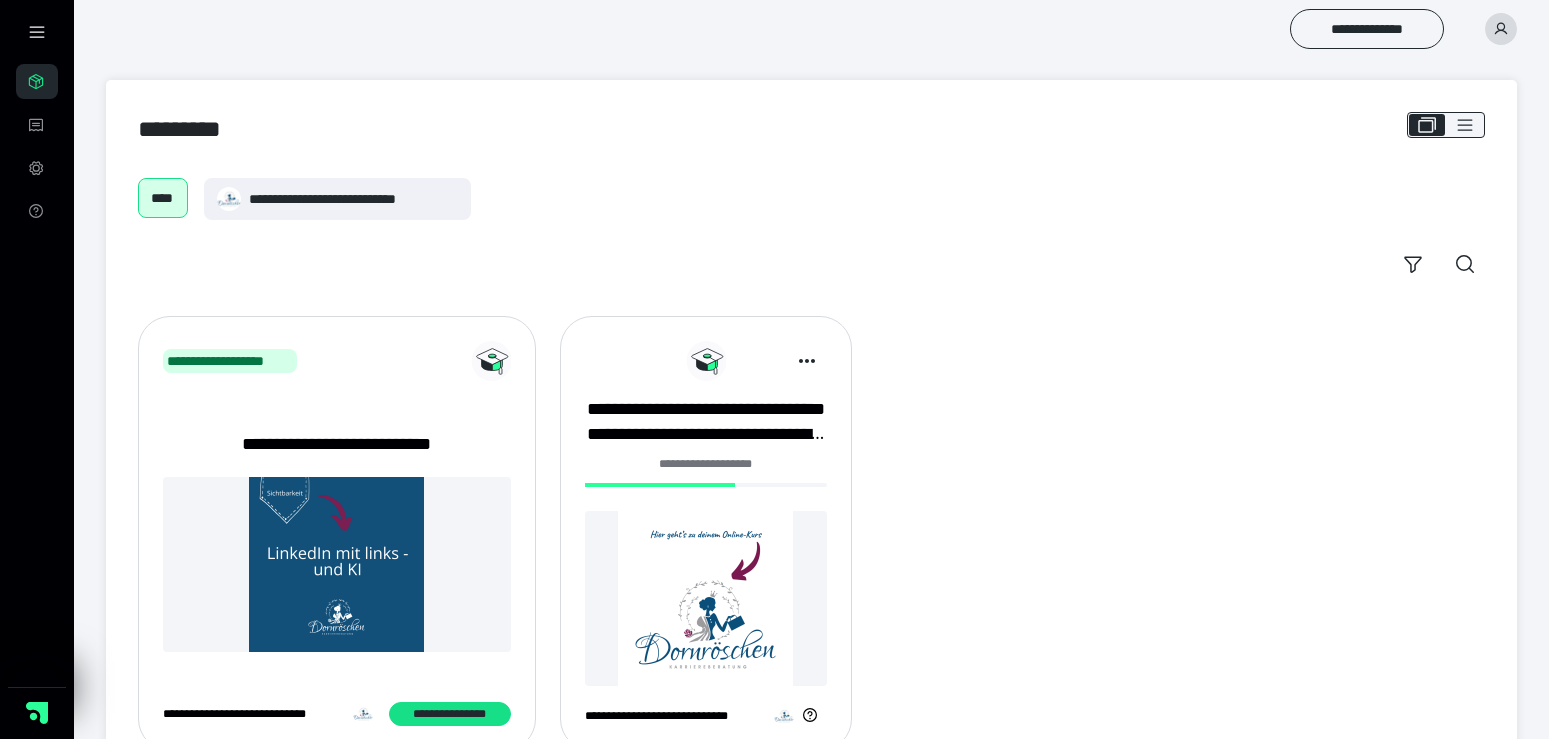 scroll, scrollTop: 0, scrollLeft: 0, axis: both 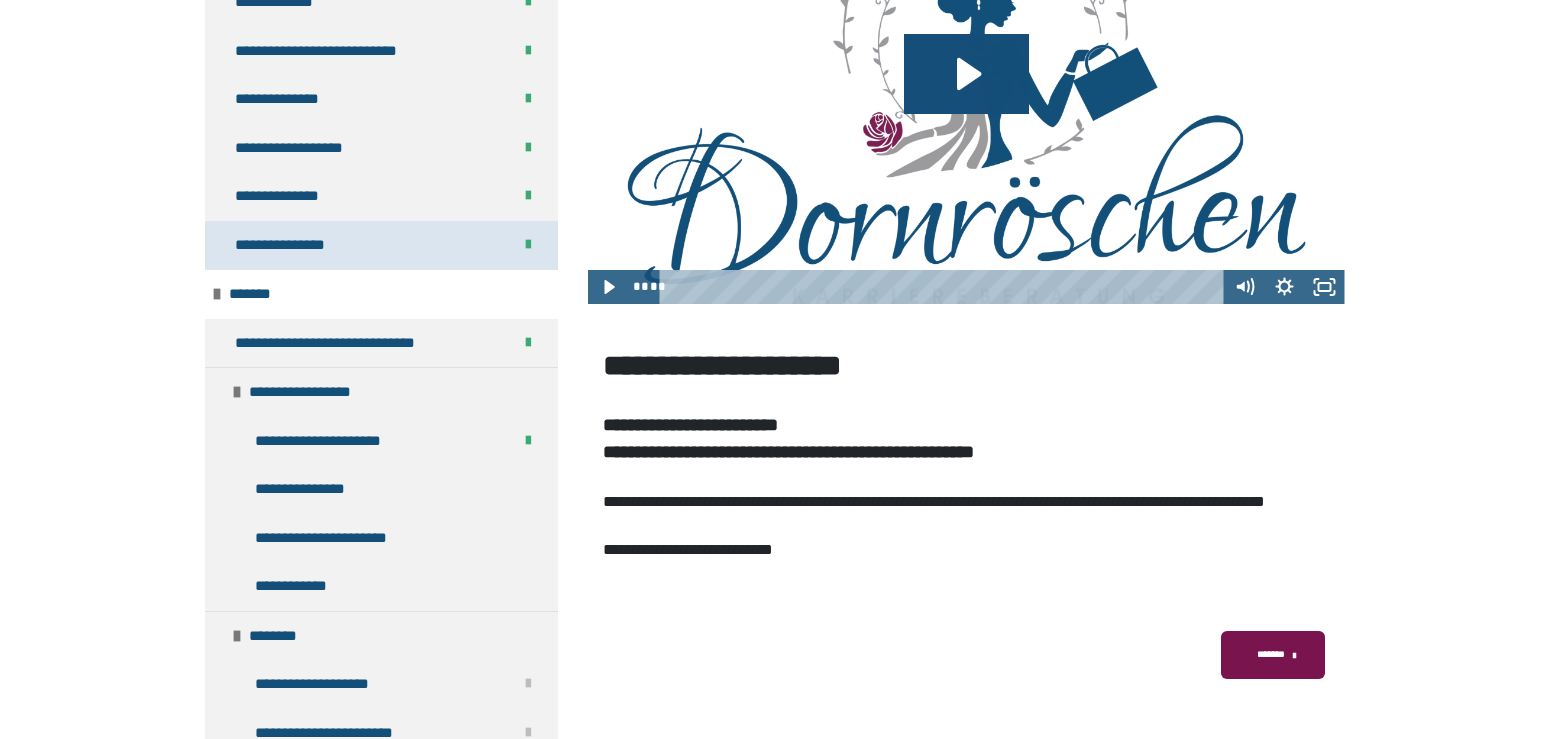 click on "**********" at bounding box center (294, 245) 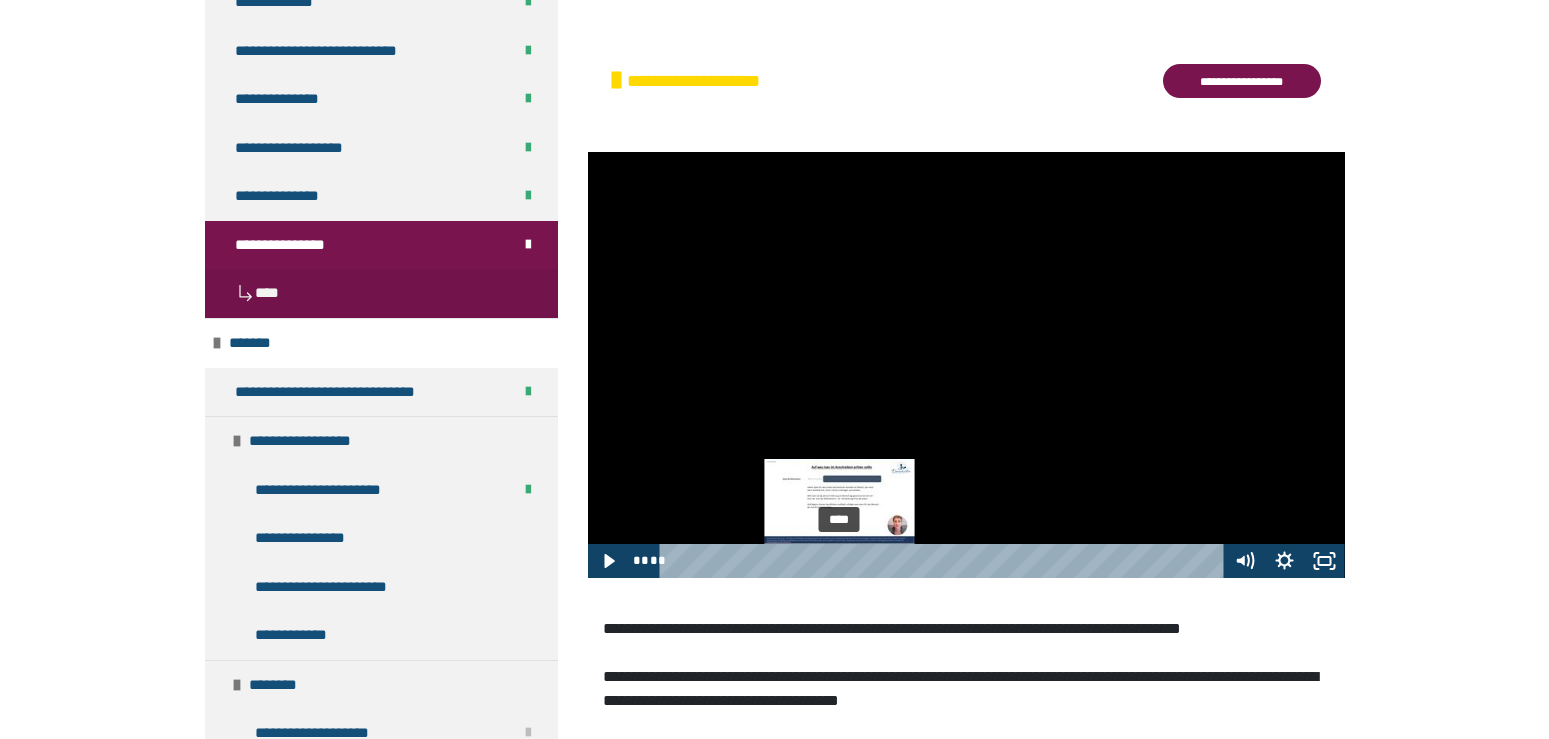 drag, startPoint x: 782, startPoint y: 560, endPoint x: 840, endPoint y: 562, distance: 58.034473 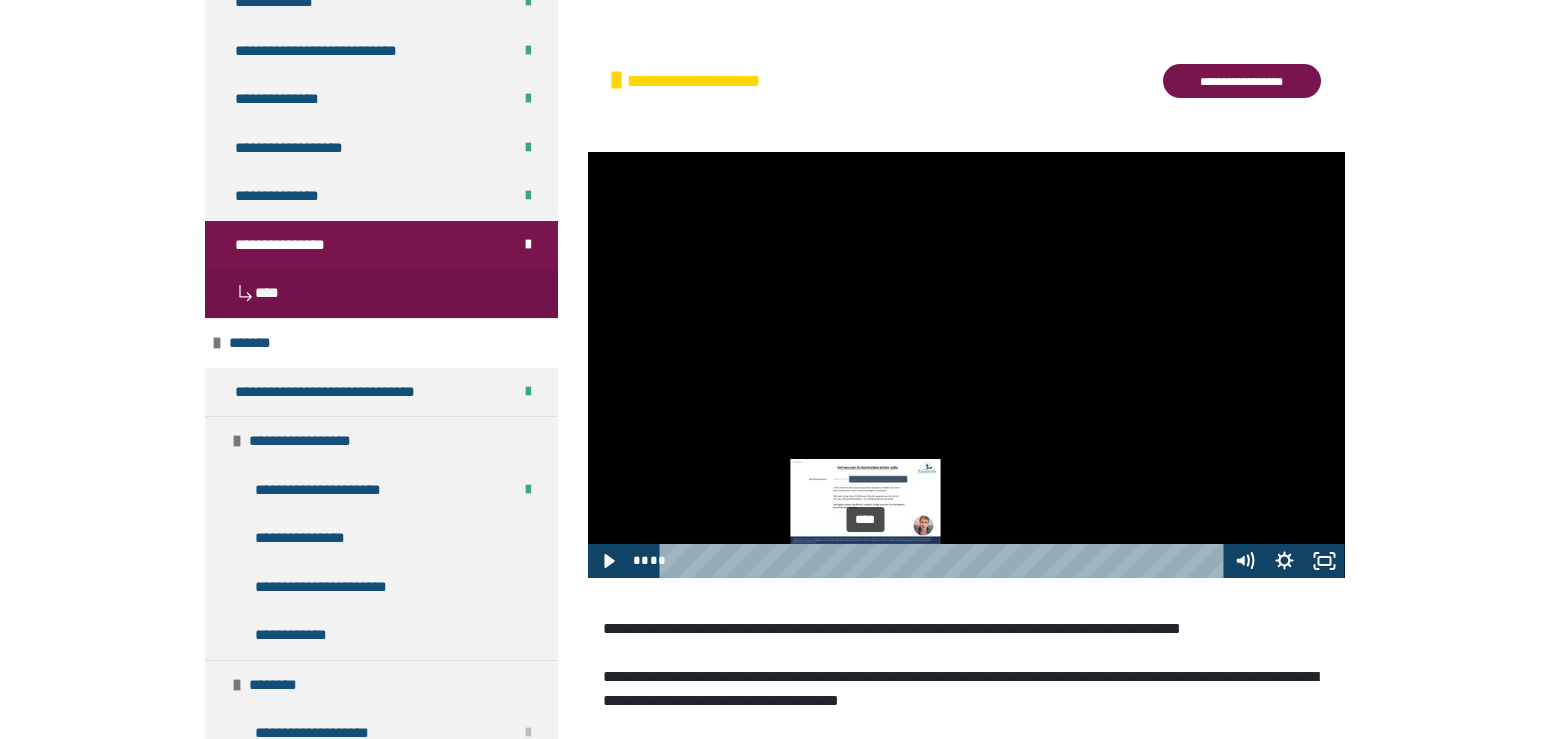 drag, startPoint x: 840, startPoint y: 562, endPoint x: 866, endPoint y: 565, distance: 26.172504 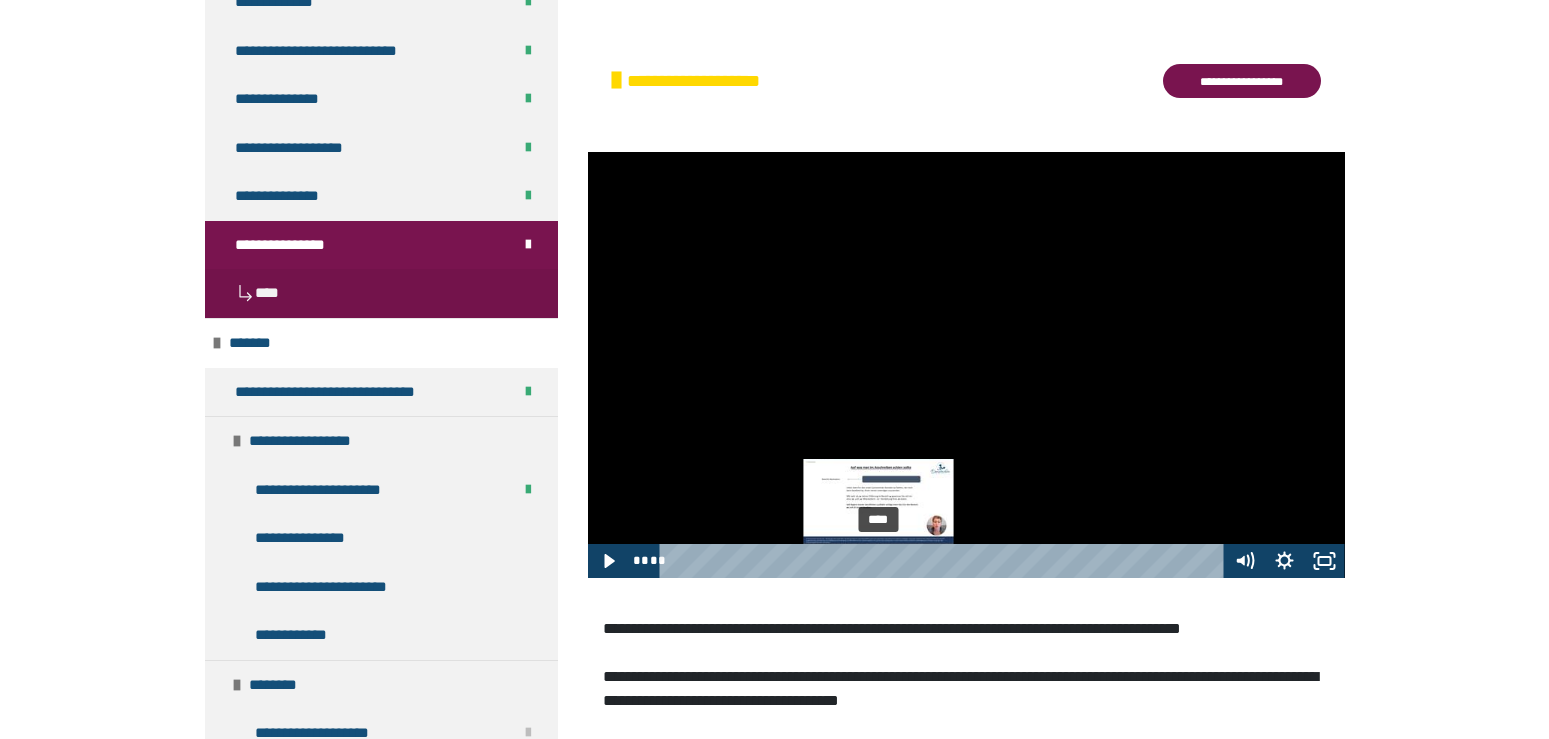 drag, startPoint x: 866, startPoint y: 565, endPoint x: 883, endPoint y: 565, distance: 17 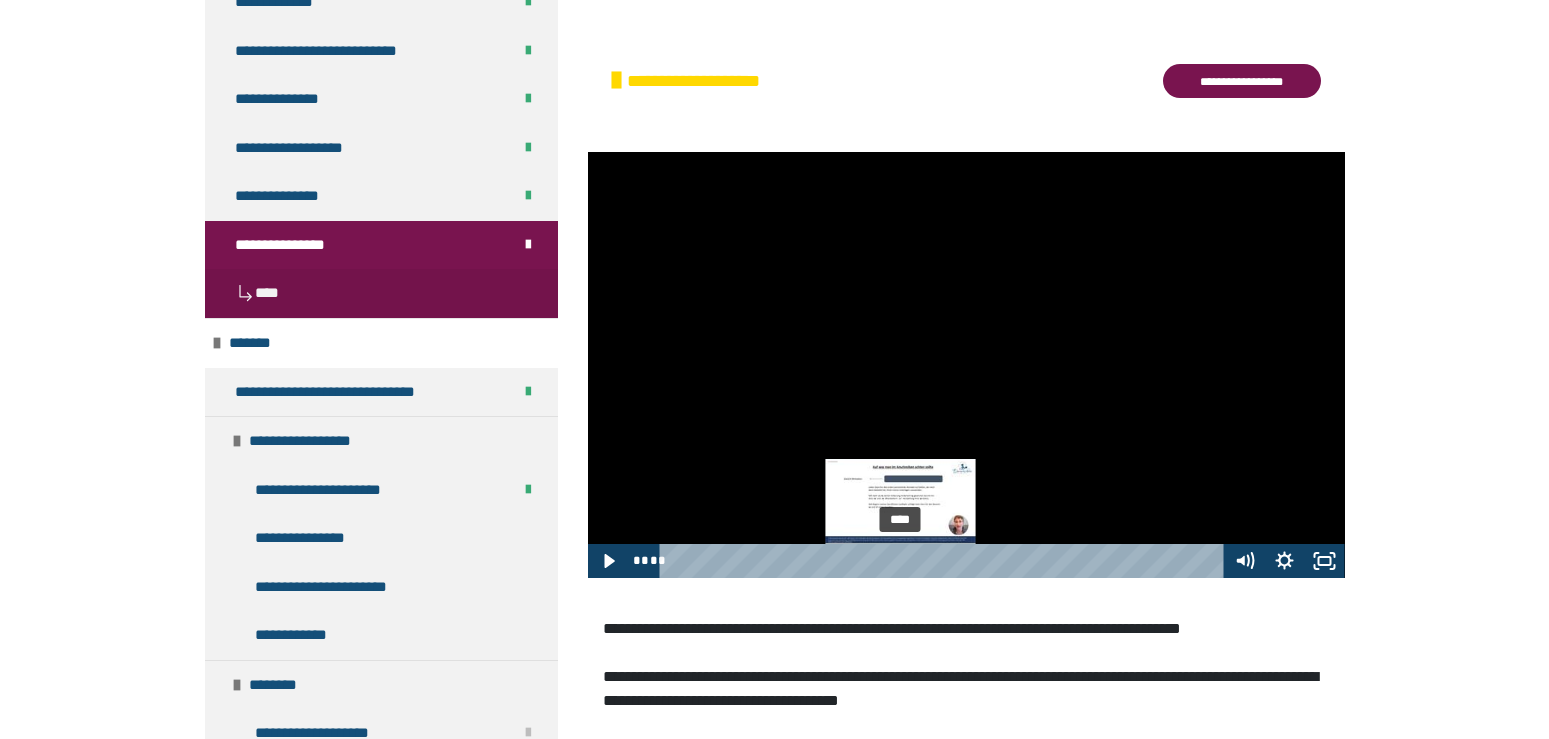 click on "****" at bounding box center (944, 561) 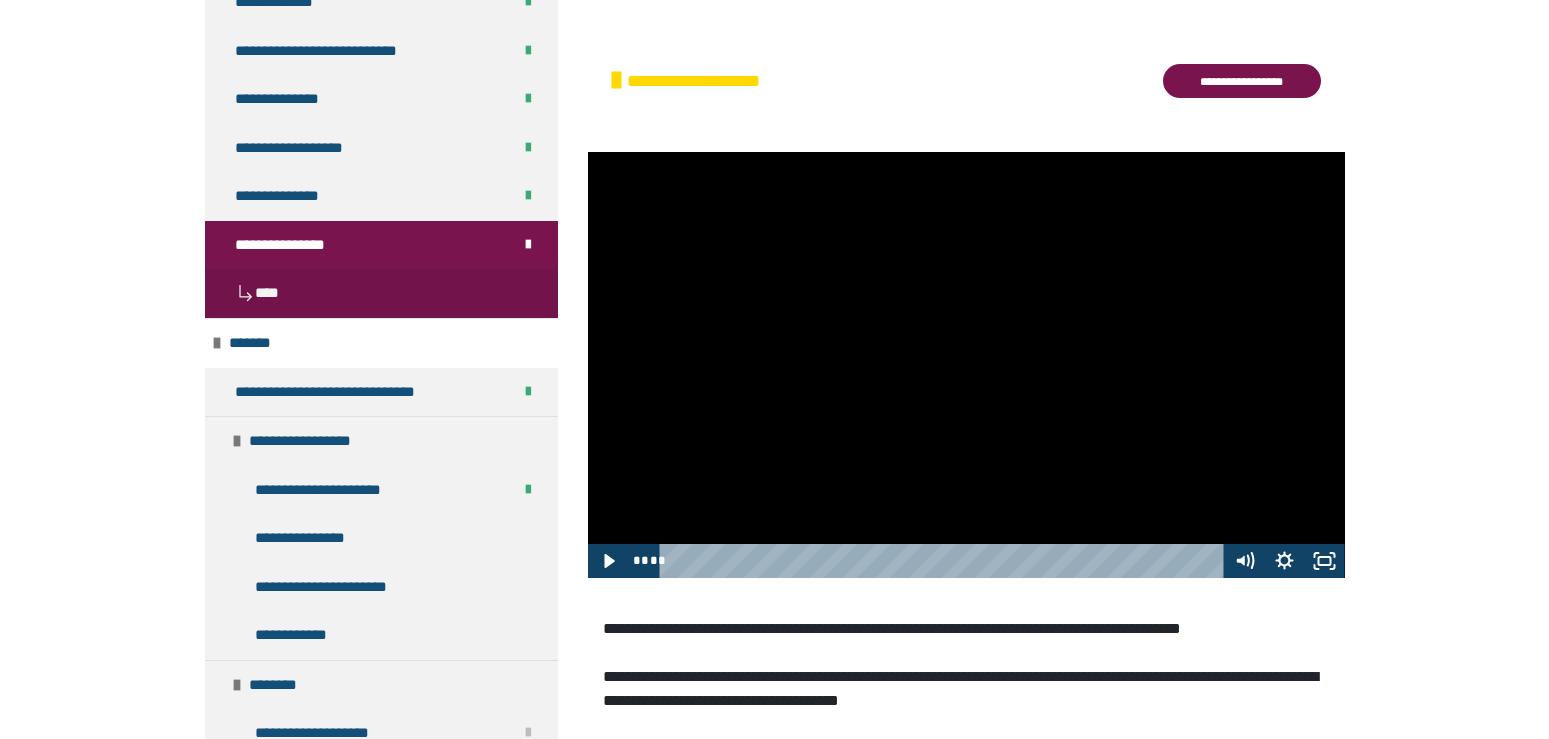 drag, startPoint x: 805, startPoint y: 291, endPoint x: 925, endPoint y: 317, distance: 122.78436 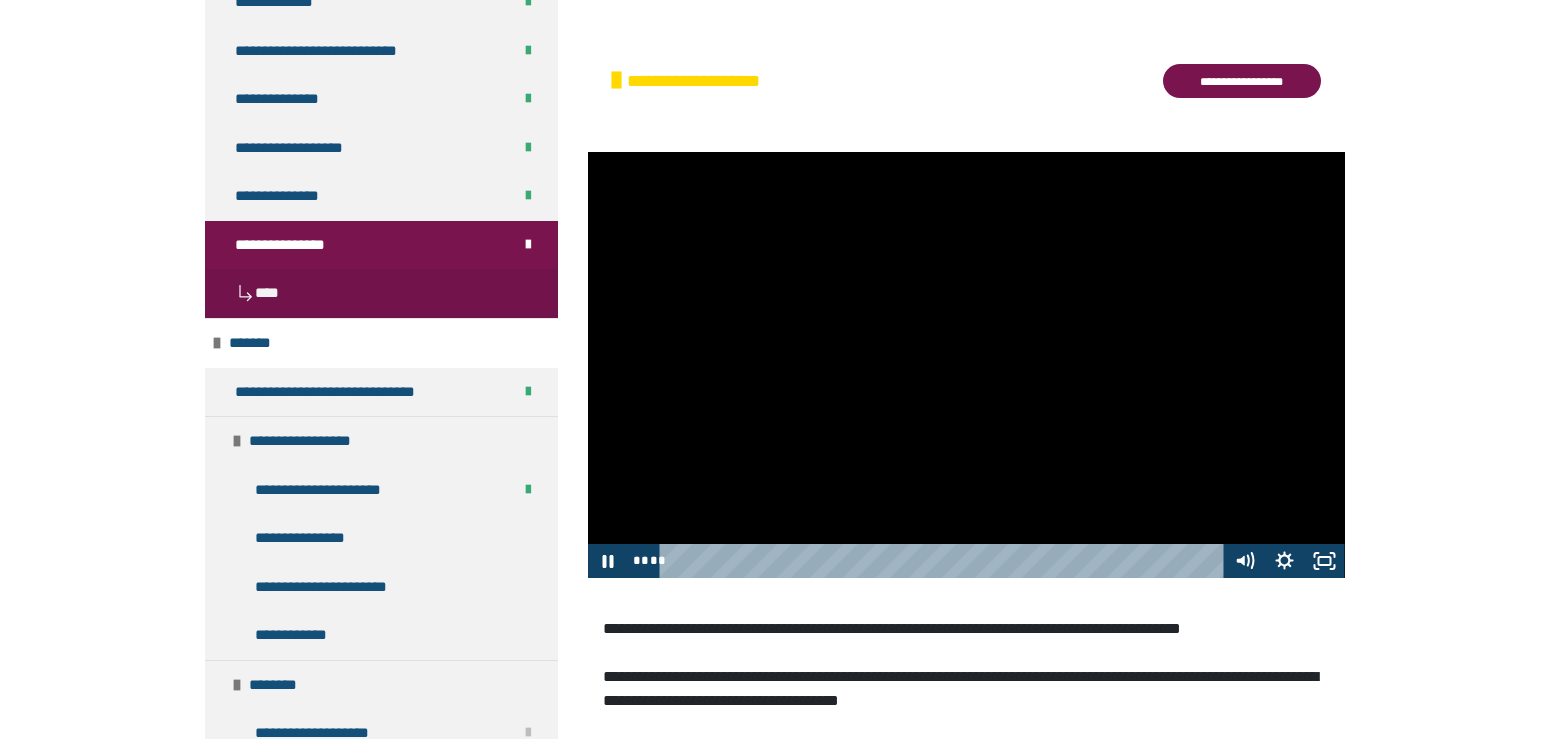 type 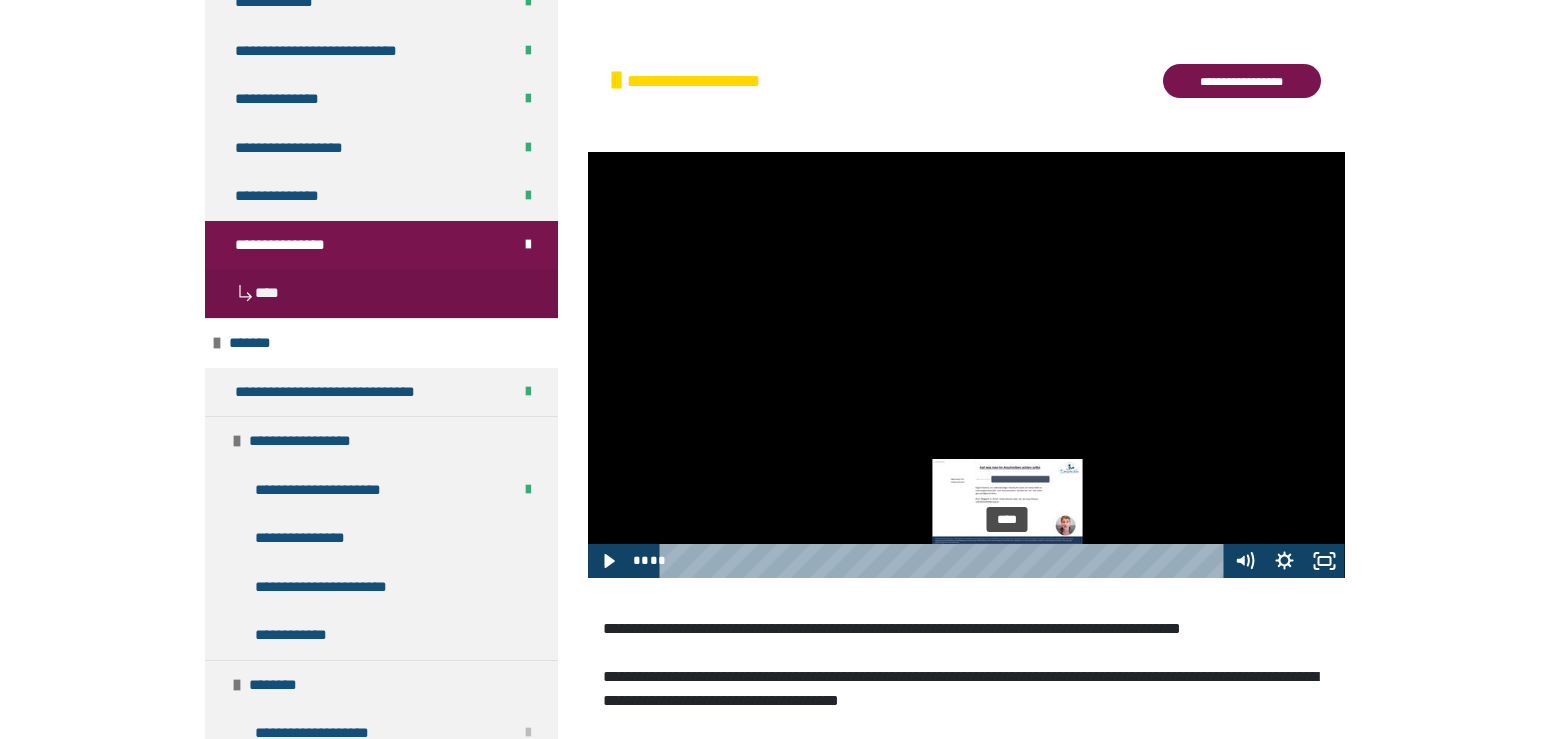drag, startPoint x: 985, startPoint y: 562, endPoint x: 1008, endPoint y: 566, distance: 23.345236 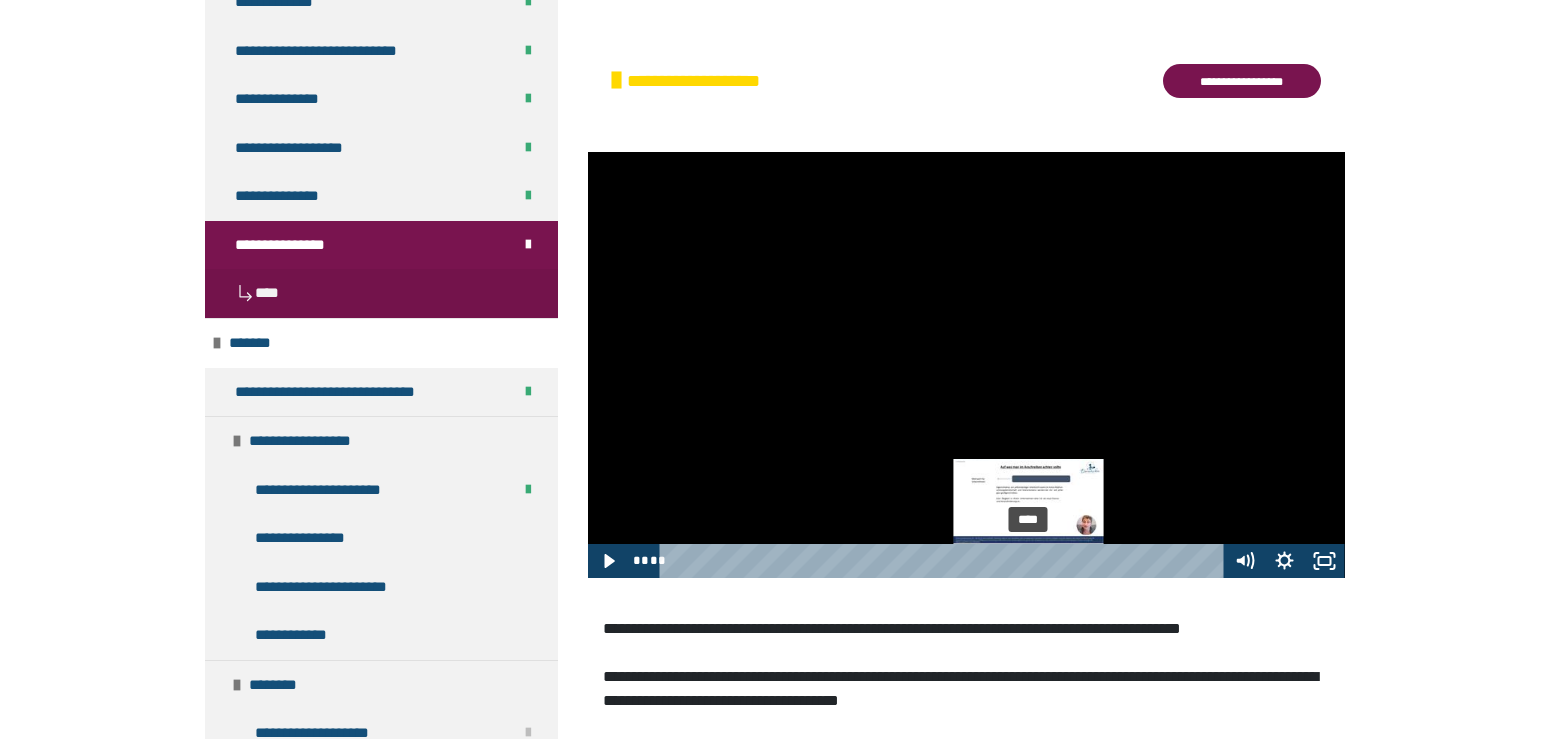 drag, startPoint x: 1009, startPoint y: 560, endPoint x: 1029, endPoint y: 561, distance: 20.024984 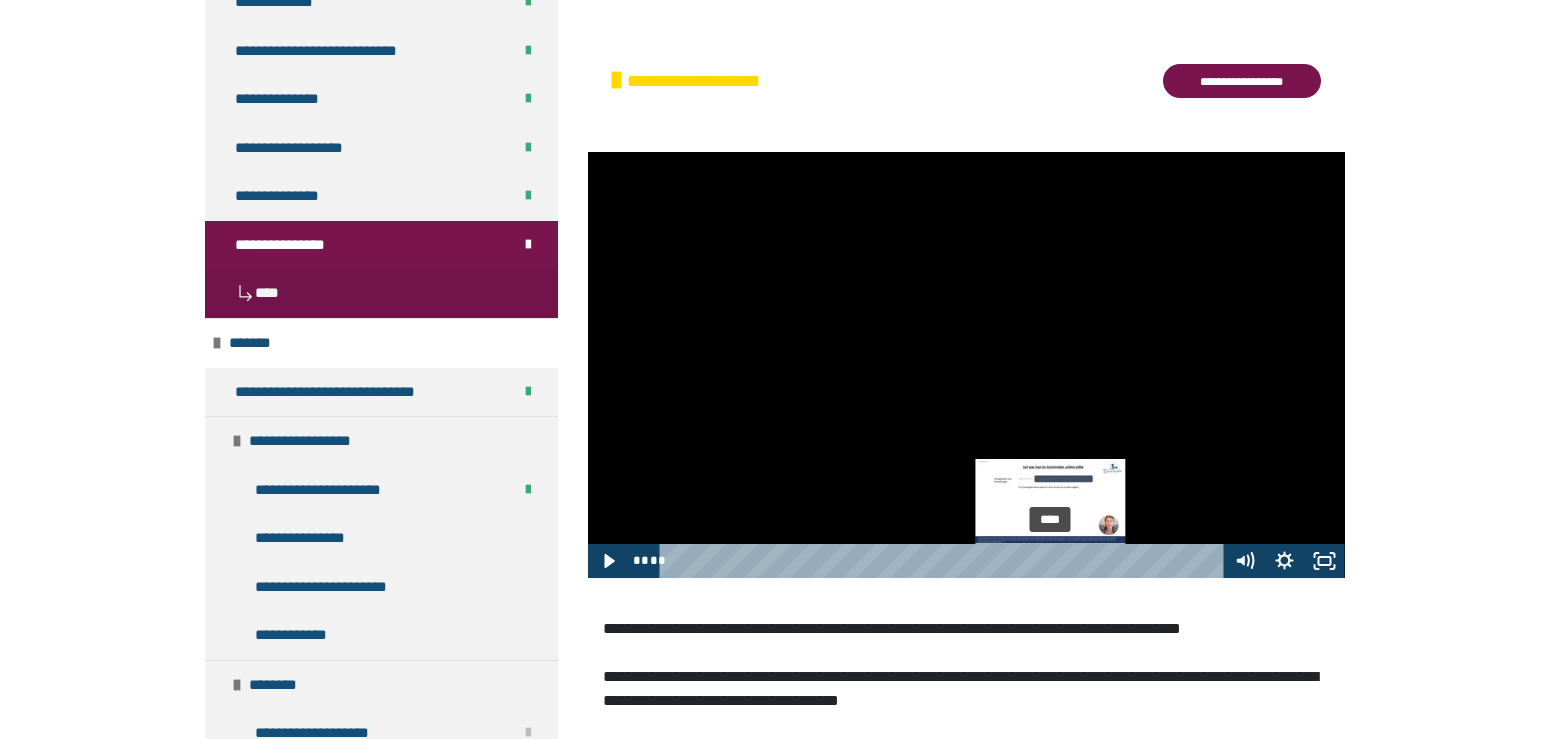 drag, startPoint x: 1029, startPoint y: 561, endPoint x: 1051, endPoint y: 562, distance: 22.022715 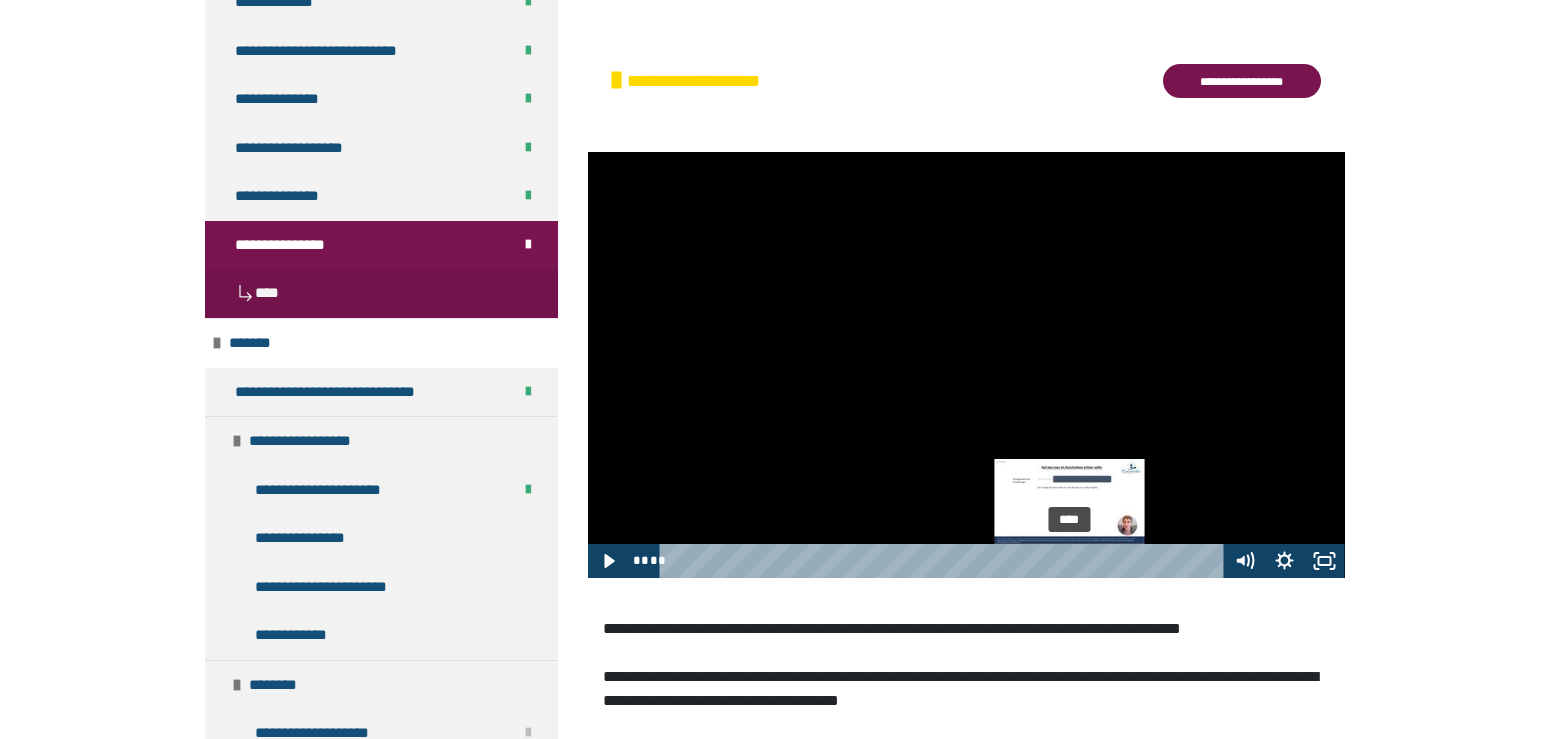 drag, startPoint x: 1050, startPoint y: 563, endPoint x: 1071, endPoint y: 563, distance: 21 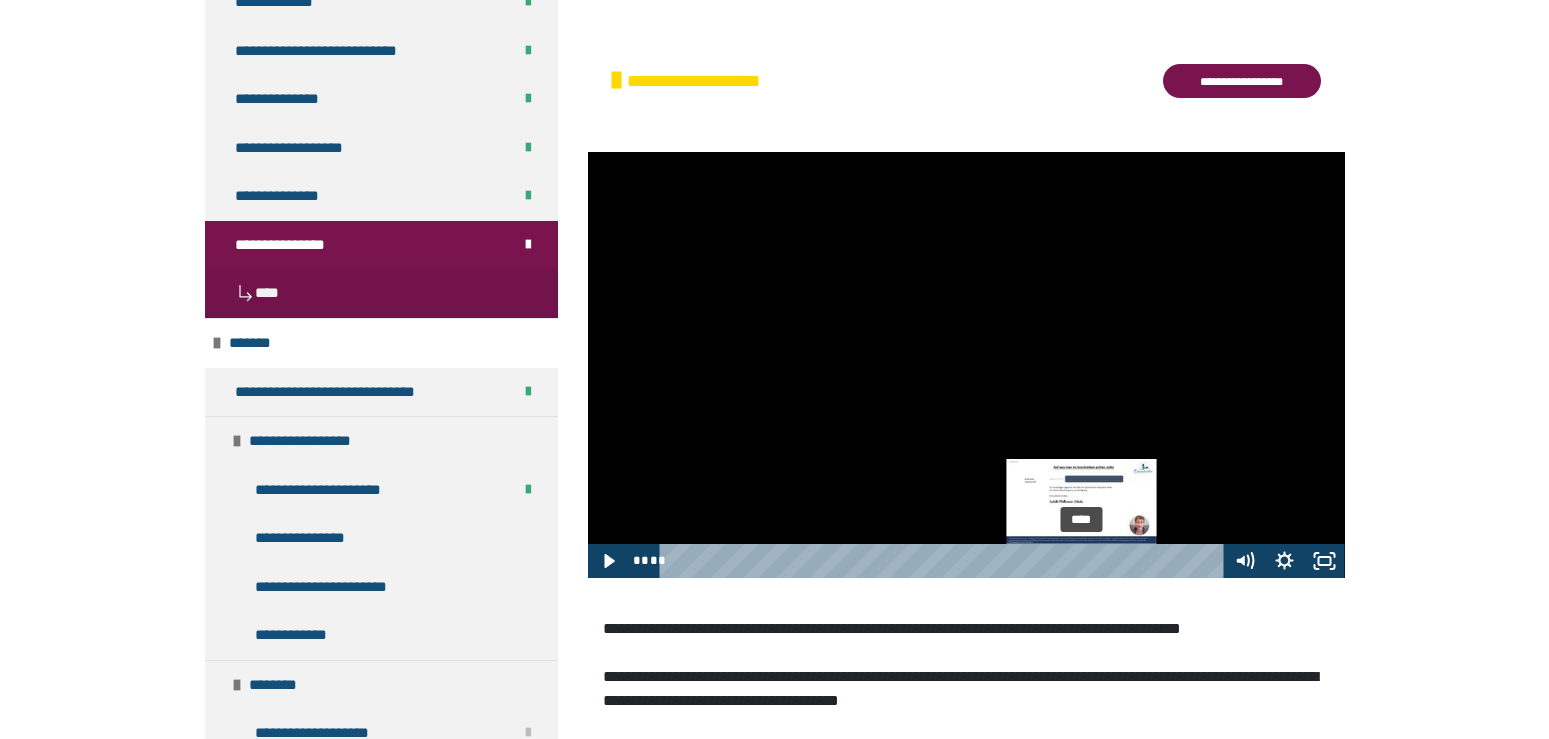 click at bounding box center [1081, 560] 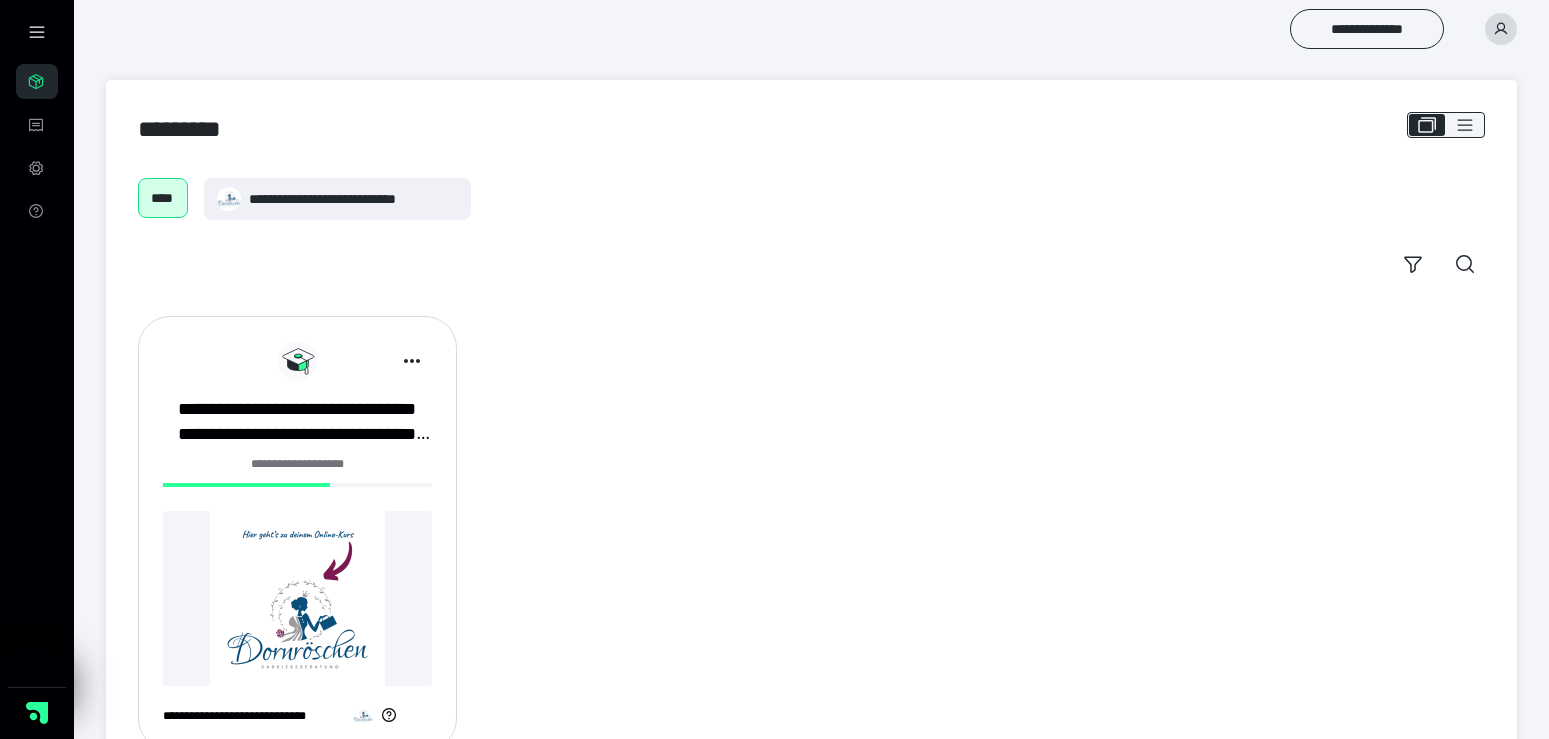 scroll, scrollTop: 0, scrollLeft: 0, axis: both 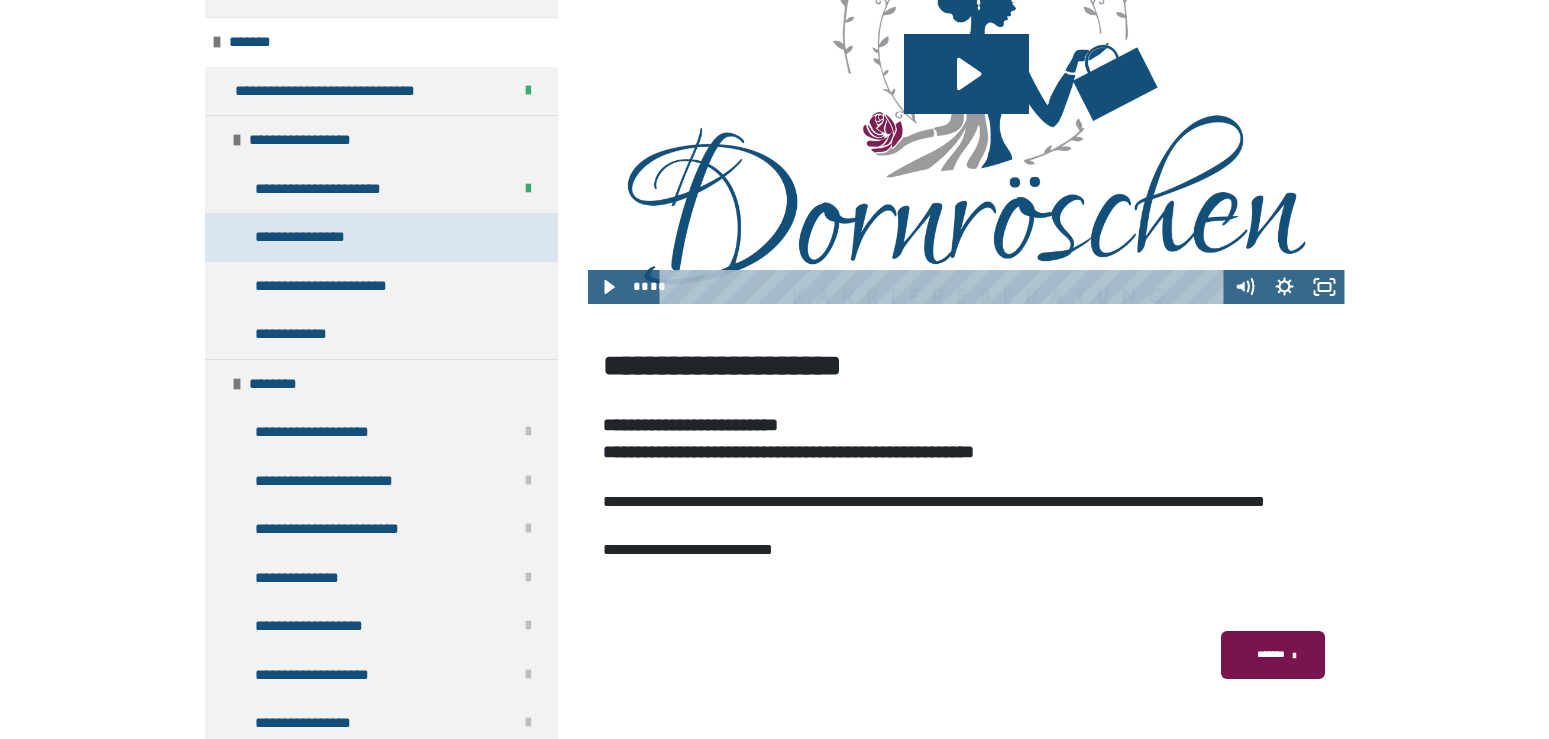 click on "**********" at bounding box center [312, 237] 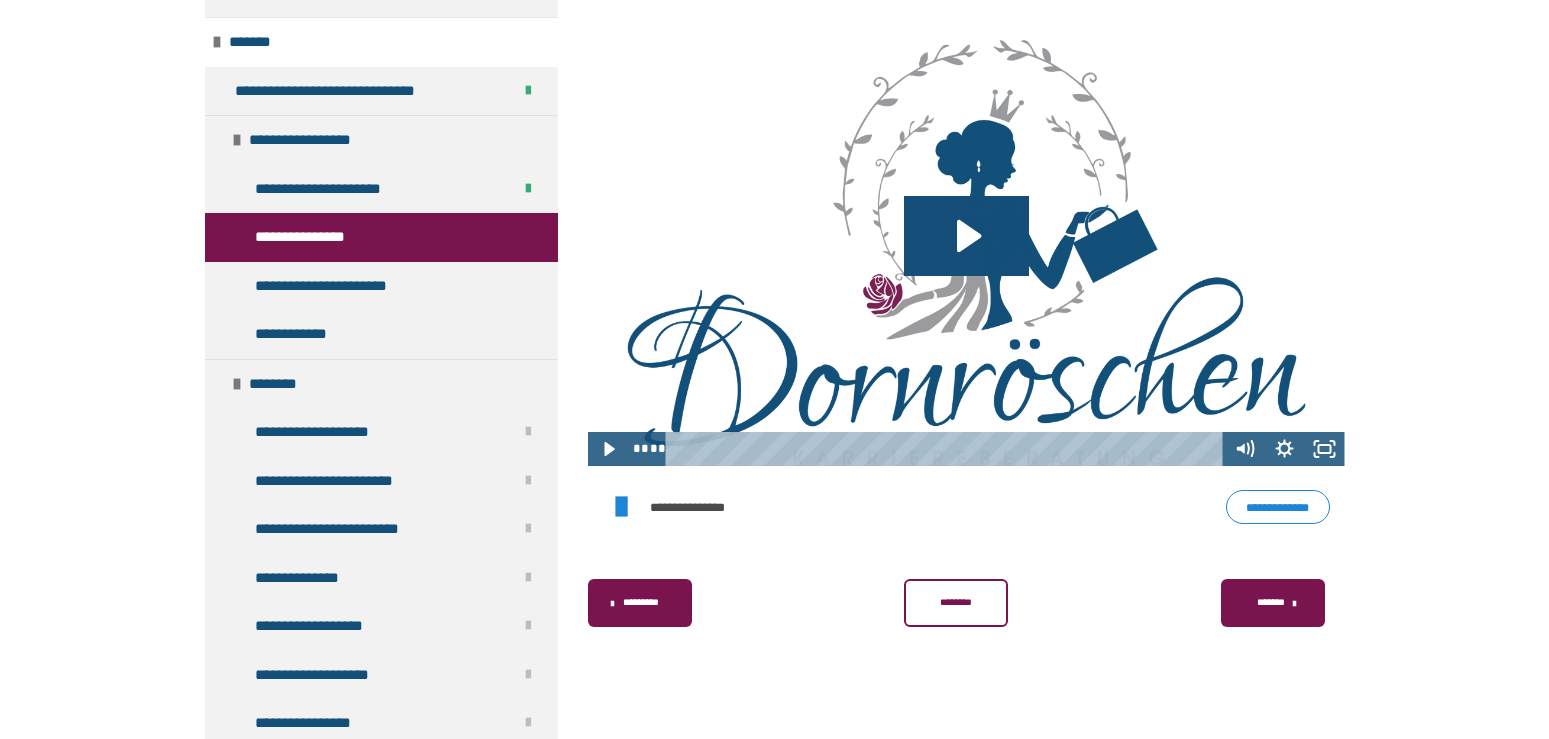 scroll, scrollTop: 484, scrollLeft: 0, axis: vertical 